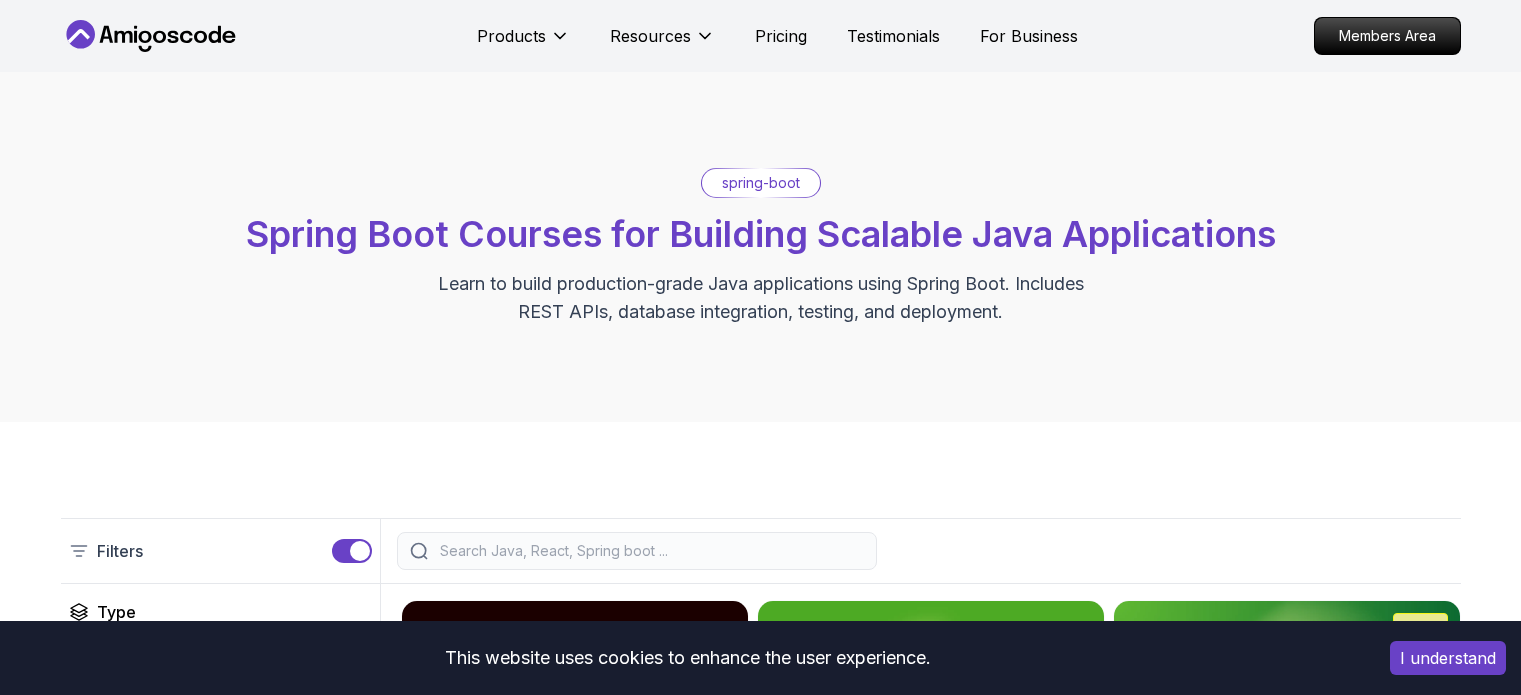 scroll, scrollTop: 0, scrollLeft: 0, axis: both 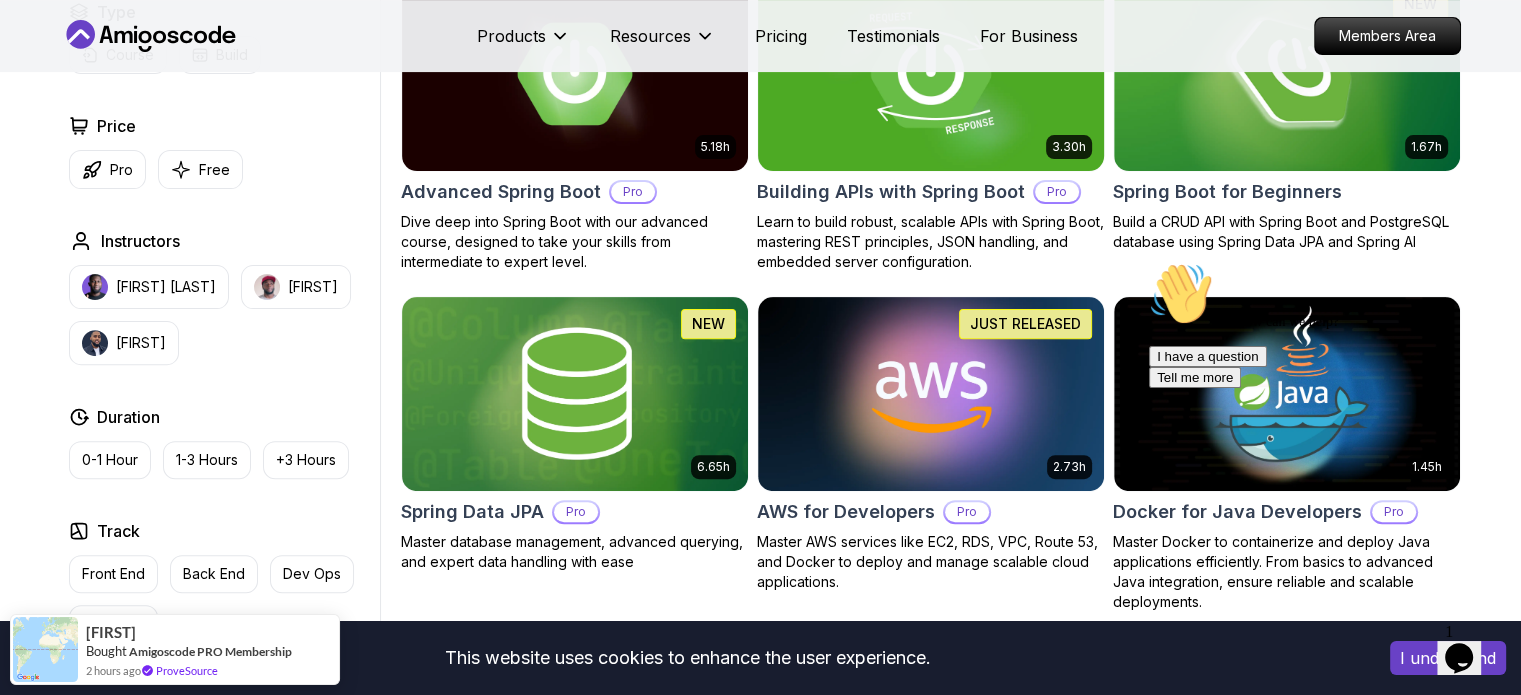 click on "This website uses cookies to enhance the user experience. I understand Products Resources Pricing Testimonials For Business Members Area Products Resources Pricing Testimonials For Business Members Area spring-boot Spring Boot Courses for Building Scalable Java Applications Learn to build production-grade Java applications using Spring Boot. Includes REST APIs, database integration, testing, and deployment. Filters Filters Type Course Build Price Pro Free Instructors [PERSON] [PERSON] Duration 0-1 Hour 1-3 Hours +3 Hours Track Front End Back End Dev Ops Full Stack Level Junior Mid-level Senior 5.18h Advanced Spring Boot Pro Dive deep into Spring Boot with our advanced course, designed to take your skills from intermediate to expert level. 3.30h Building APIs with Spring Boot Pro Learn to build robust, scalable APIs with Spring Boot, mastering REST principles, JSON handling, and embedded server configuration. 1.67h NEW Spring Boot for Beginners 6.65h NEW Spring Data JPA Pro 2.73h JUST RELEASED Pro 1.45h" at bounding box center (760, 1009) 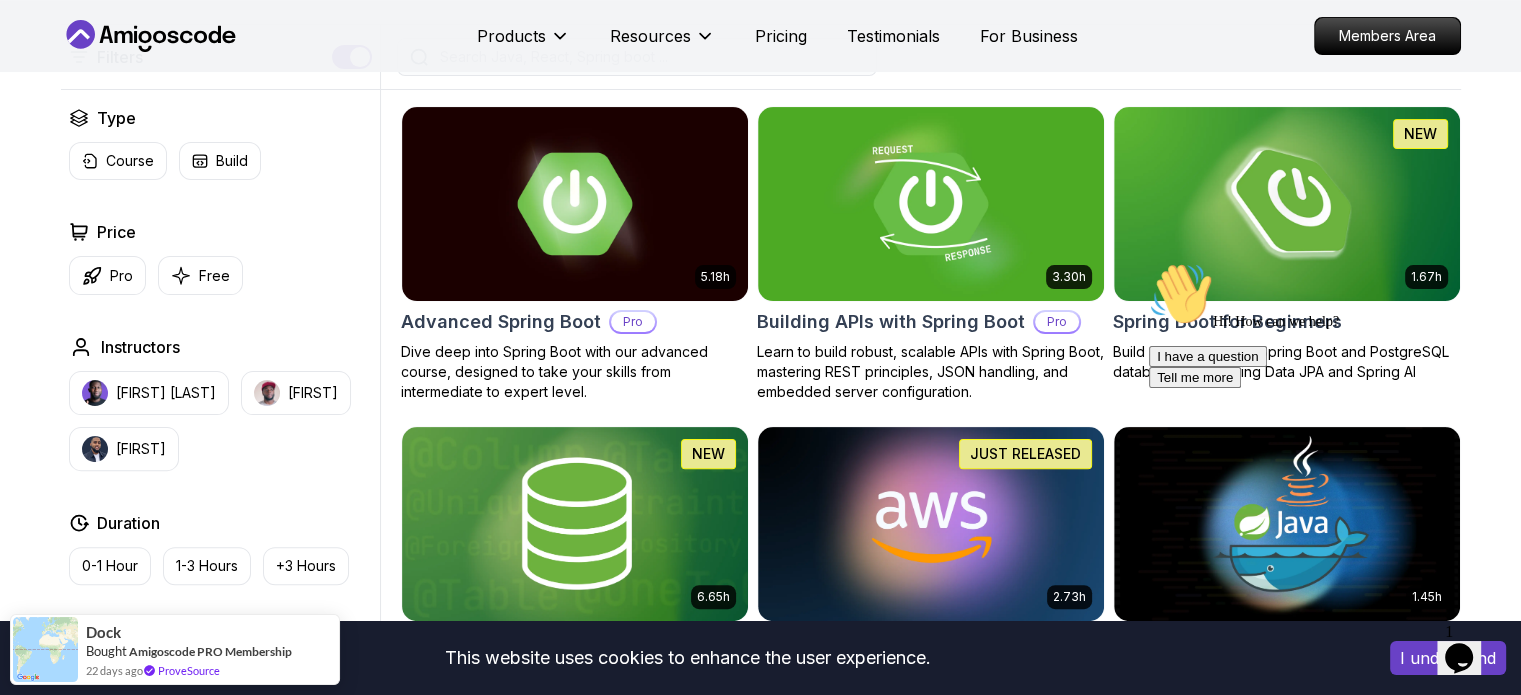 scroll, scrollTop: 492, scrollLeft: 0, axis: vertical 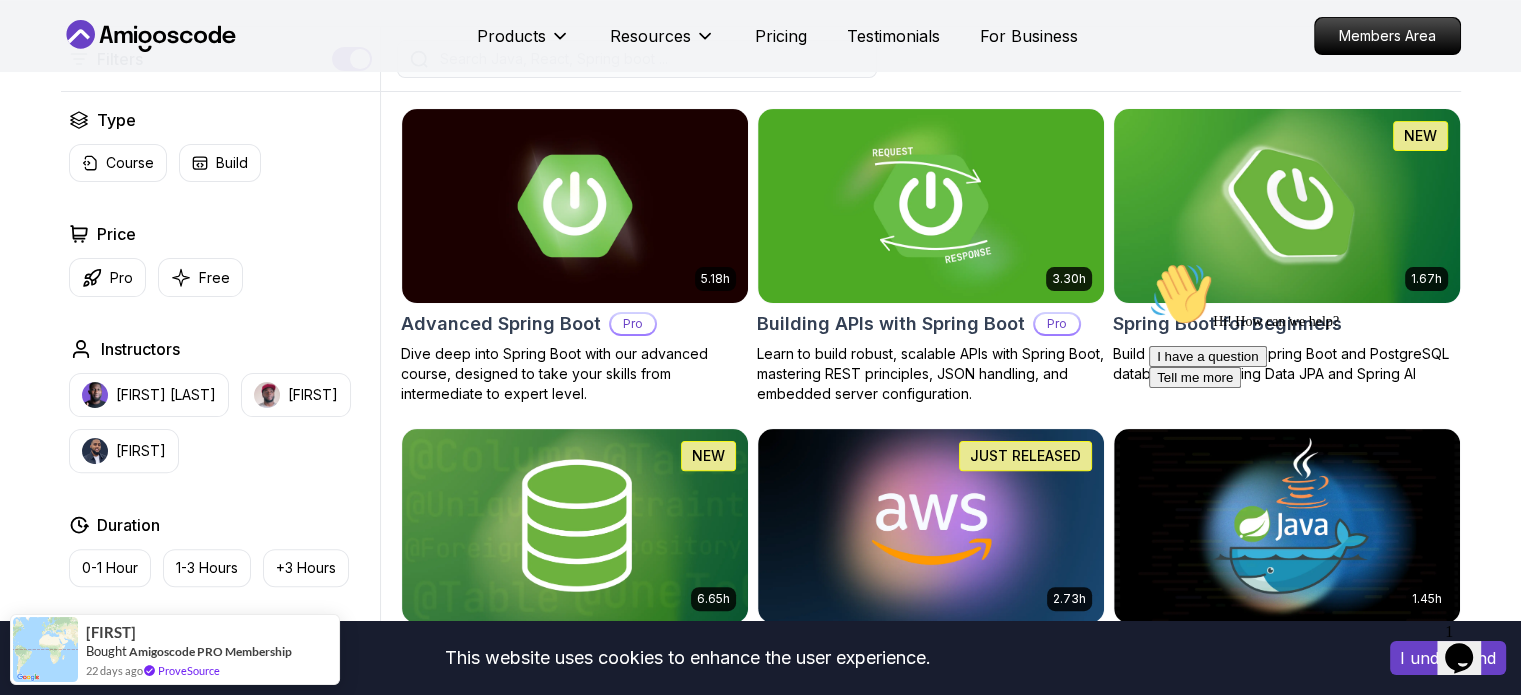 click at bounding box center (1286, 205) 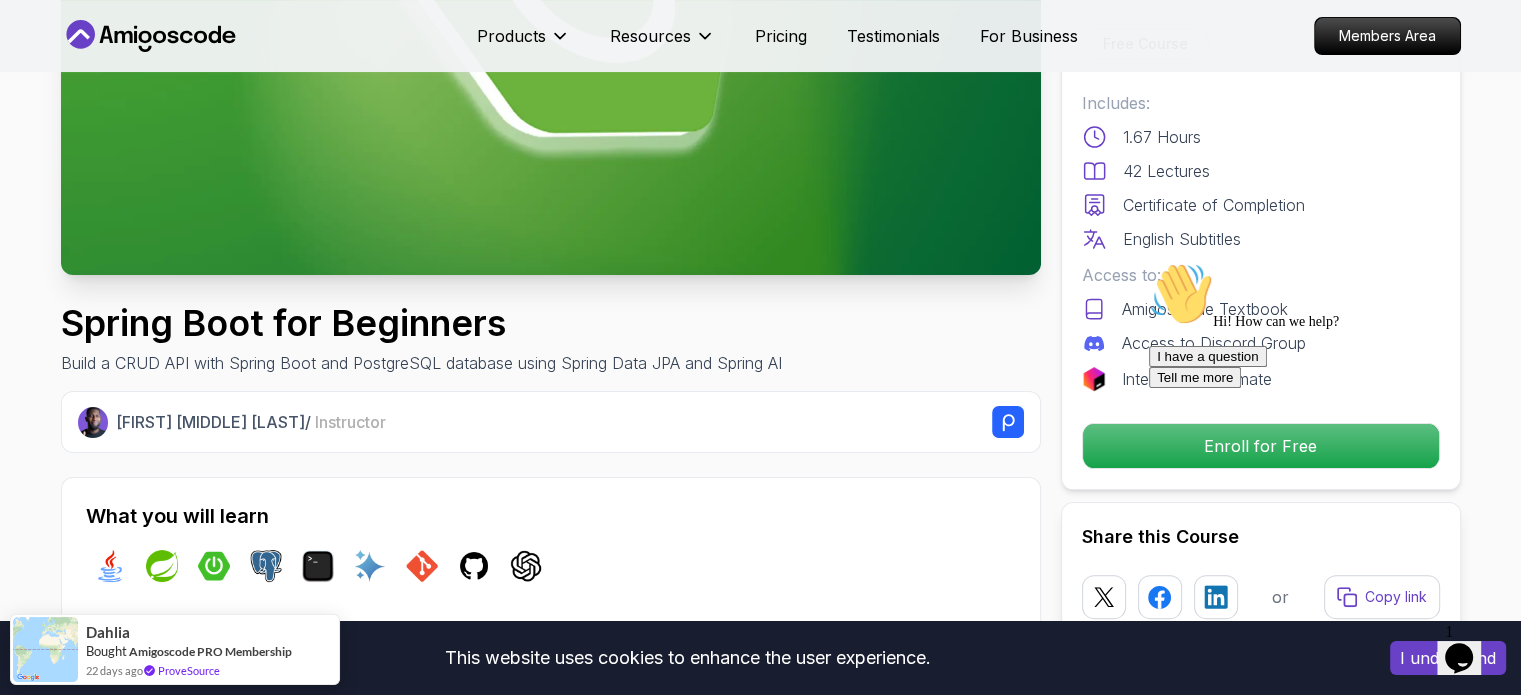 scroll, scrollTop: 397, scrollLeft: 0, axis: vertical 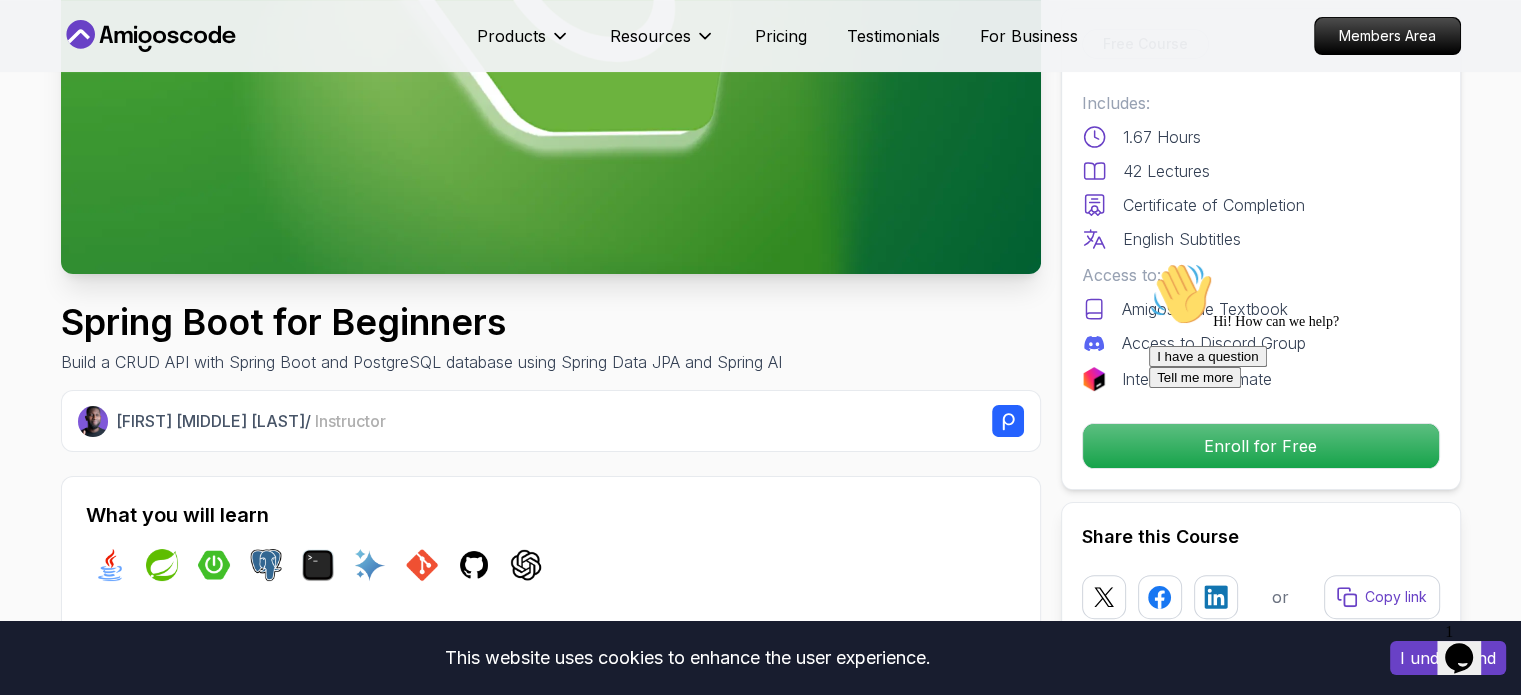 click at bounding box center [1149, 262] 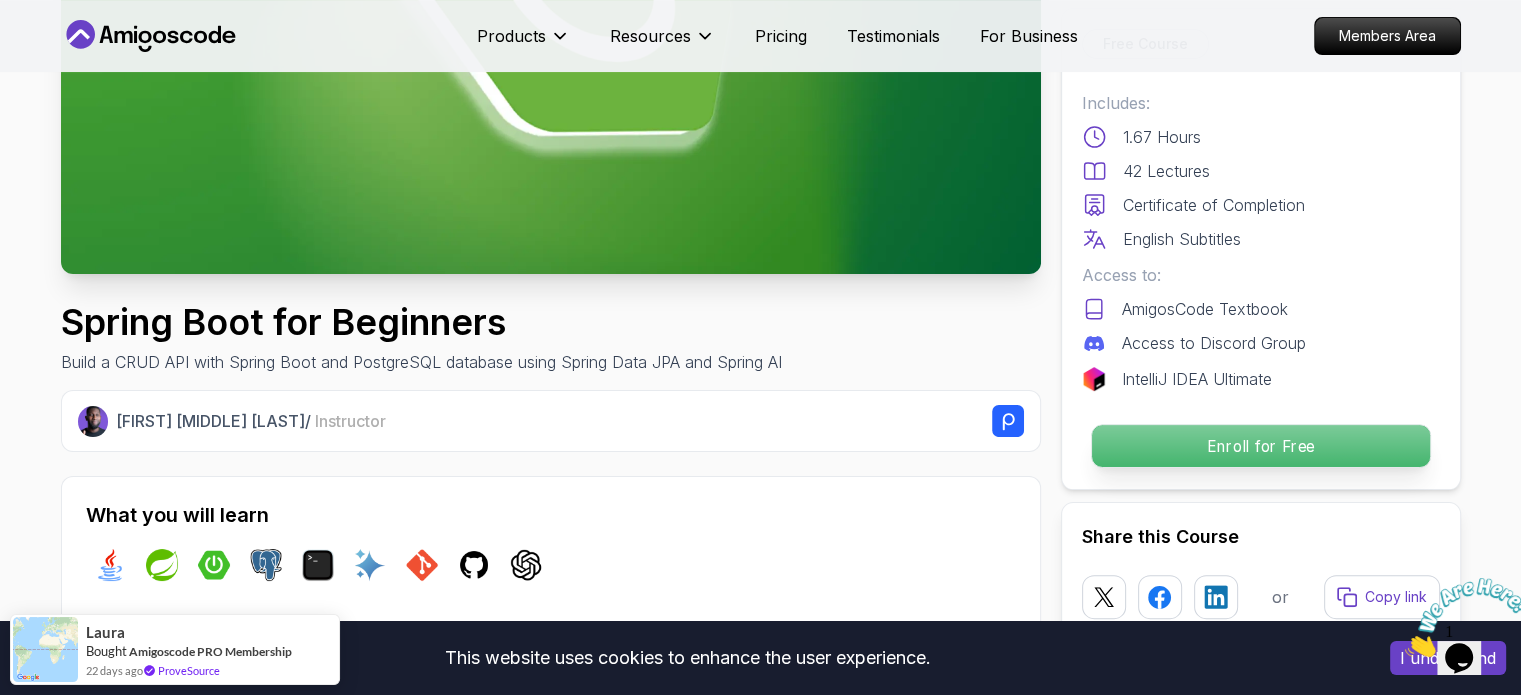 click on "Enroll for Free" at bounding box center [1260, 446] 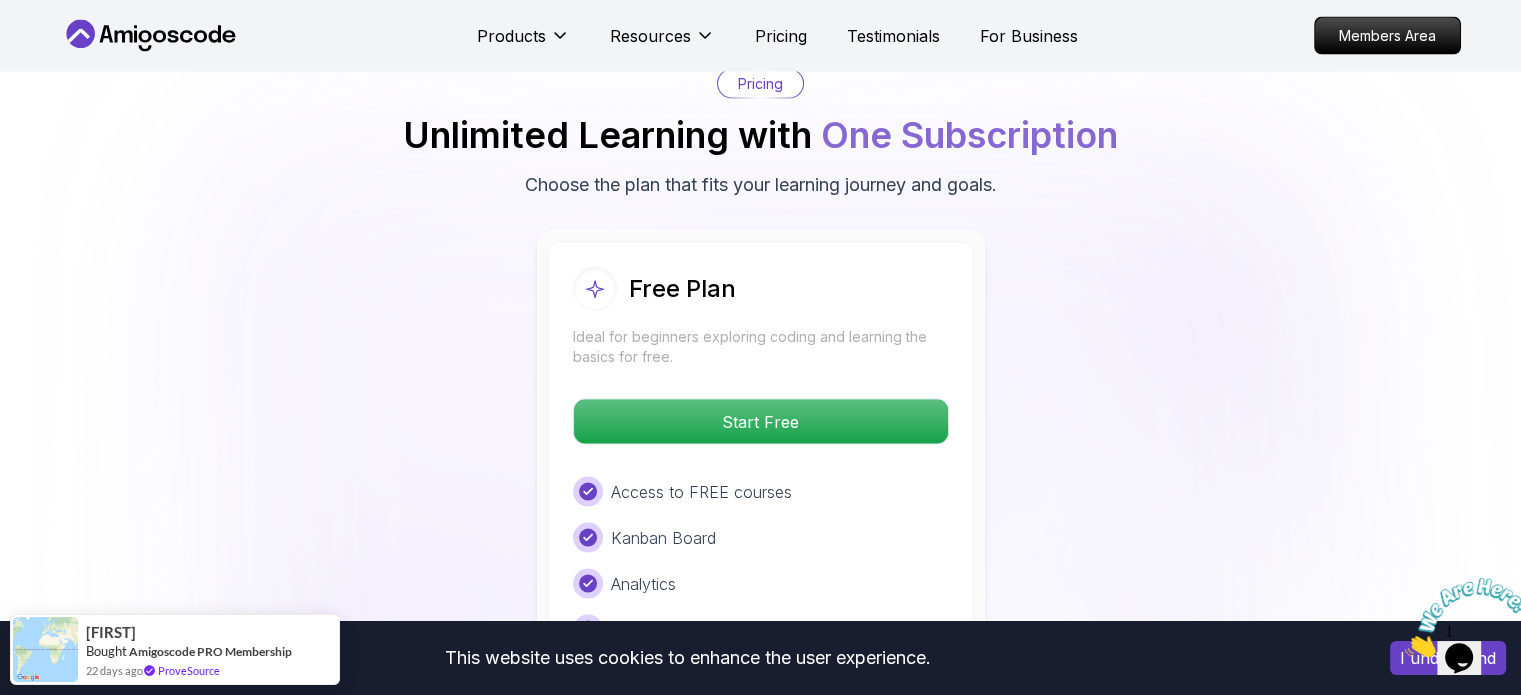 scroll, scrollTop: 4016, scrollLeft: 0, axis: vertical 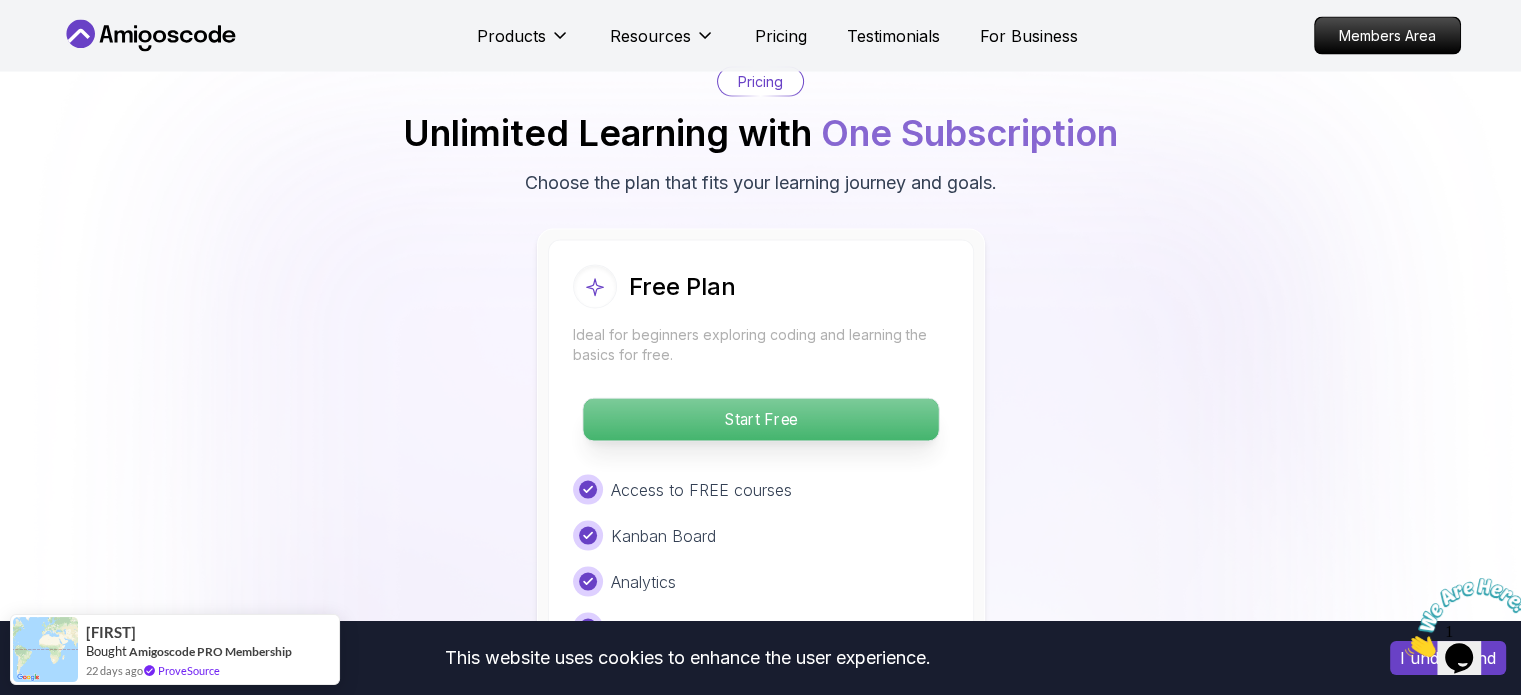 click on "Start Free" at bounding box center (760, 420) 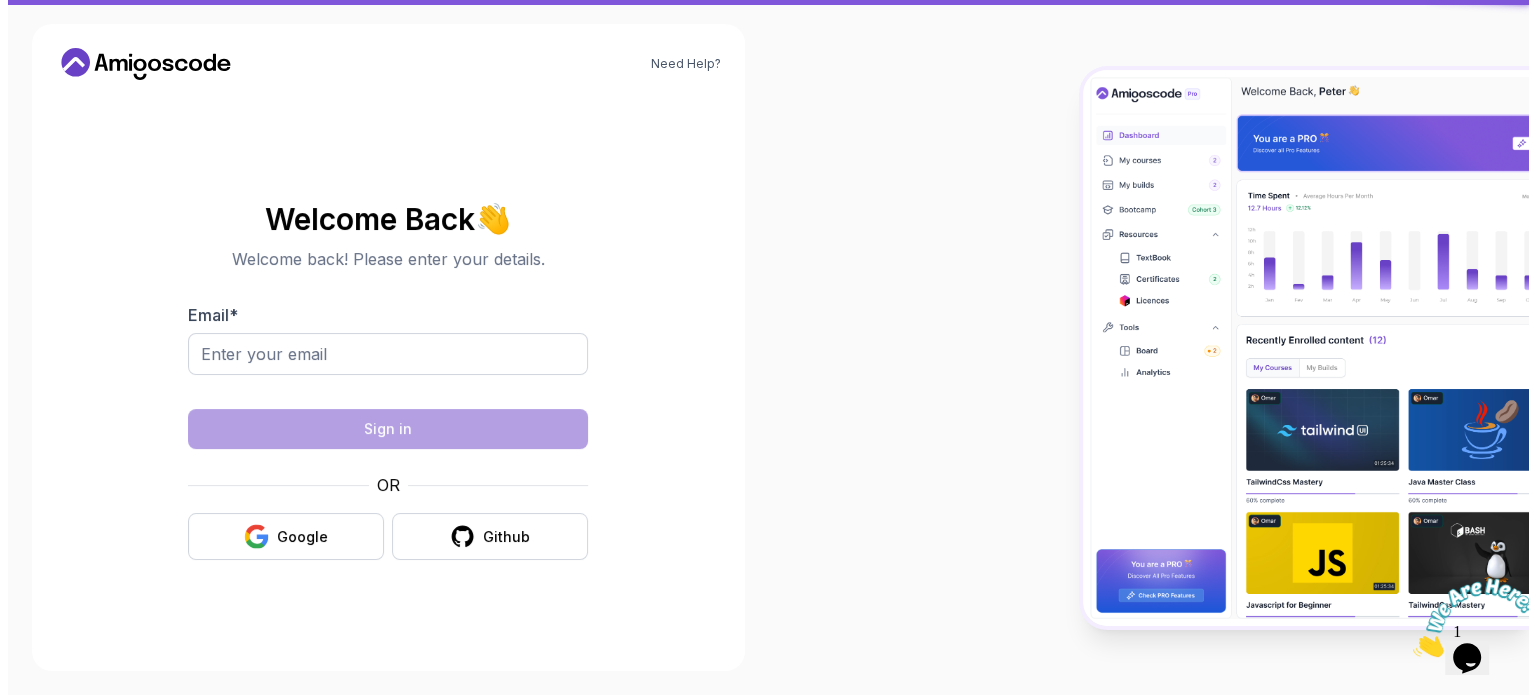 scroll, scrollTop: 0, scrollLeft: 0, axis: both 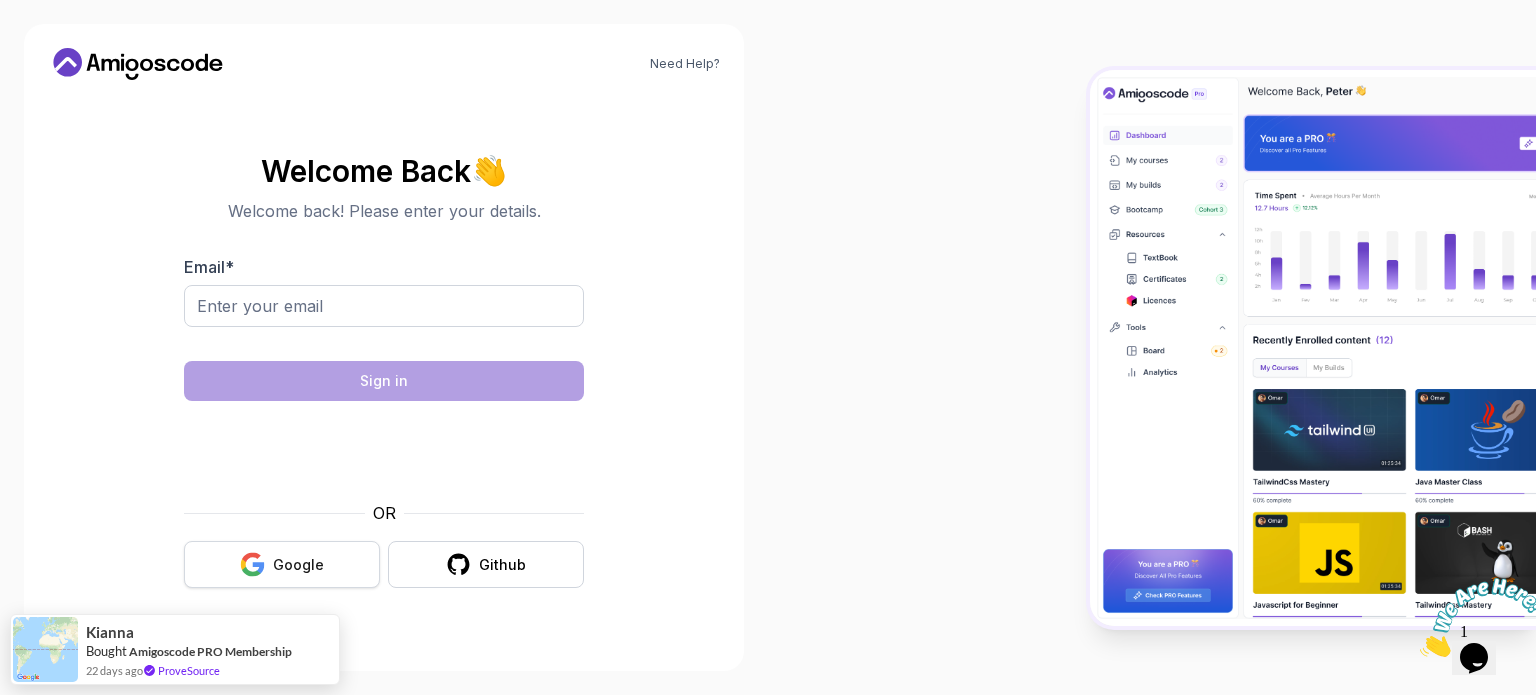 click on "Google" at bounding box center [282, 564] 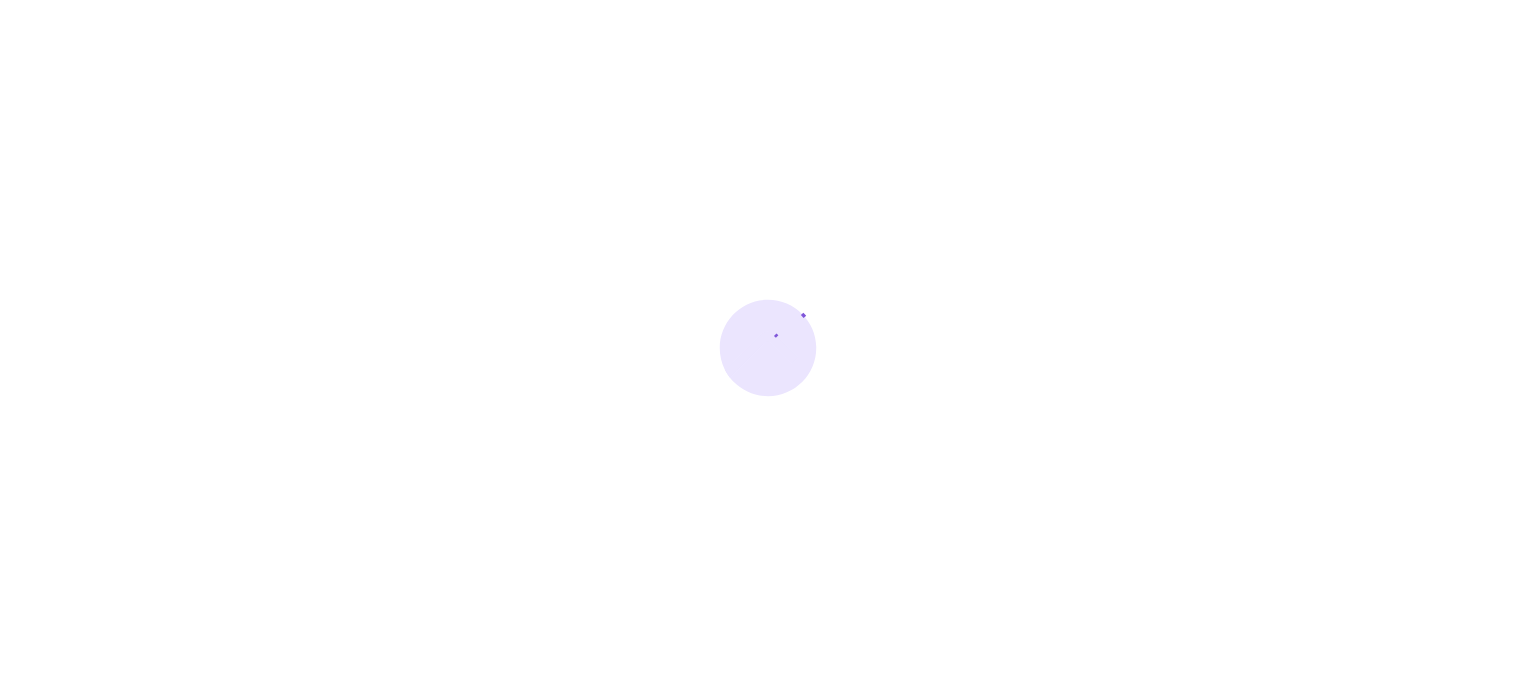 scroll, scrollTop: 0, scrollLeft: 0, axis: both 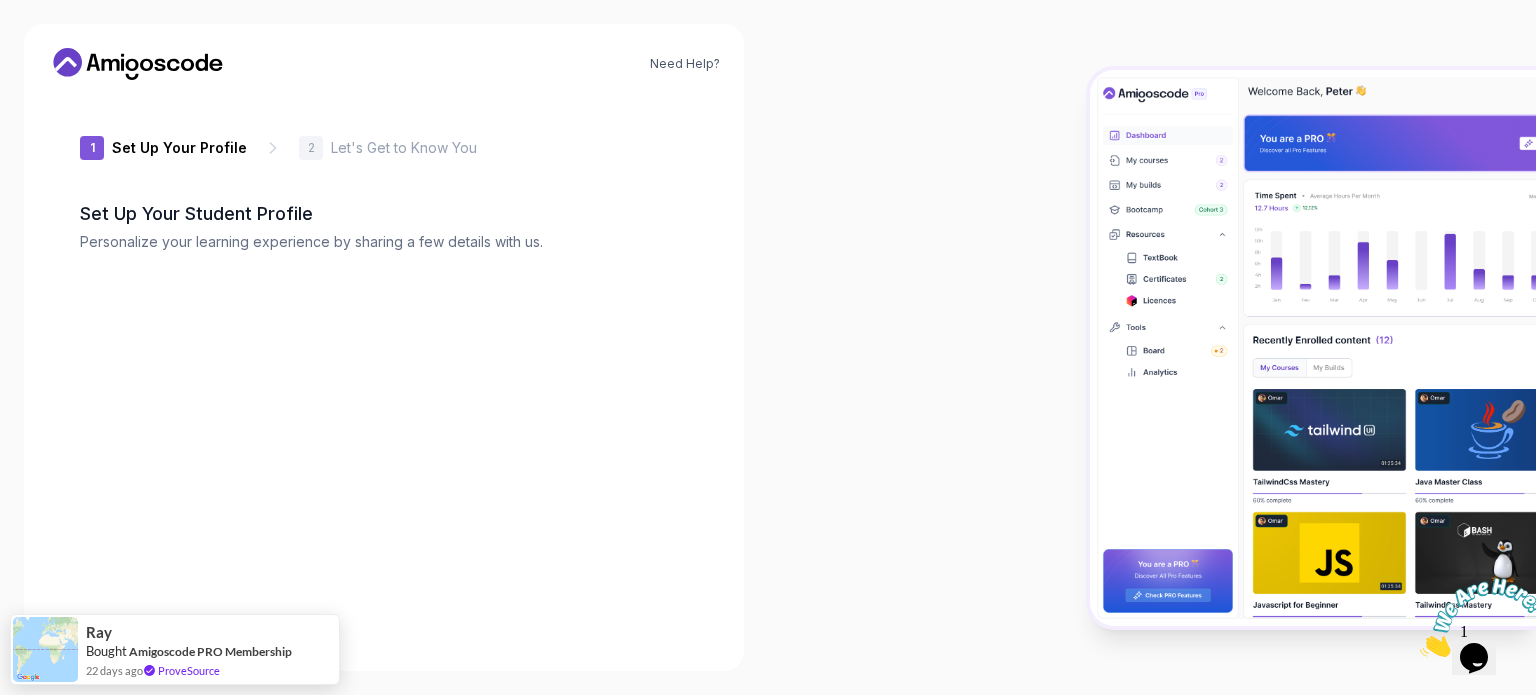 type on "zippyrhino2ccbe" 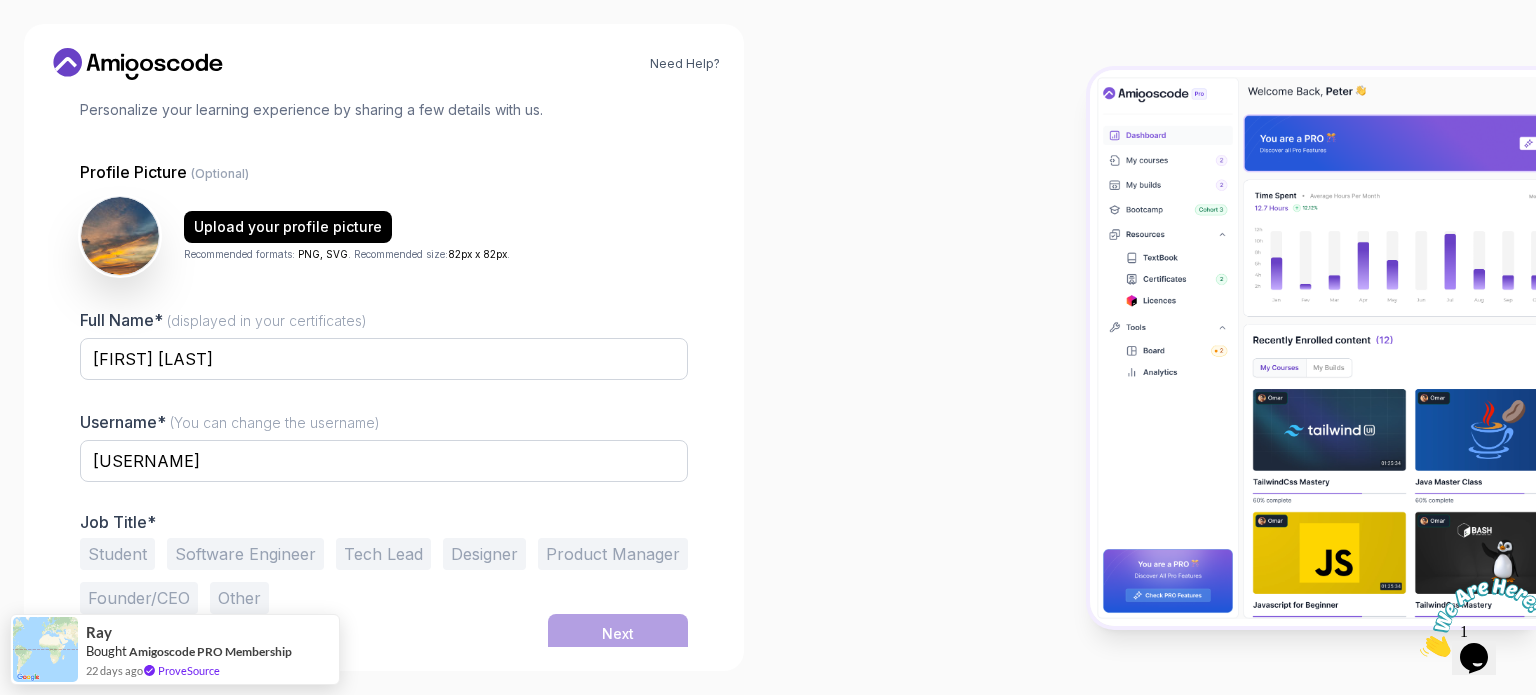 scroll, scrollTop: 138, scrollLeft: 0, axis: vertical 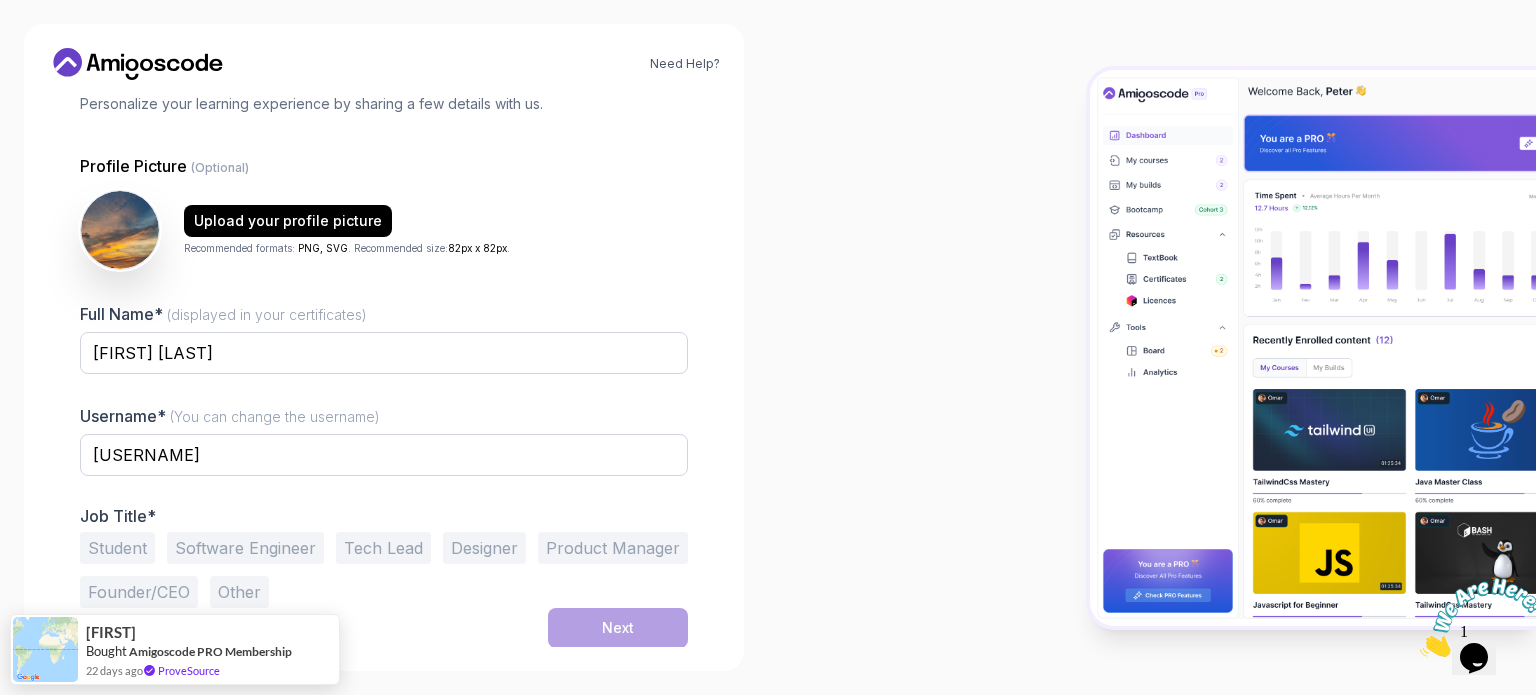 click on "Student" at bounding box center [117, 548] 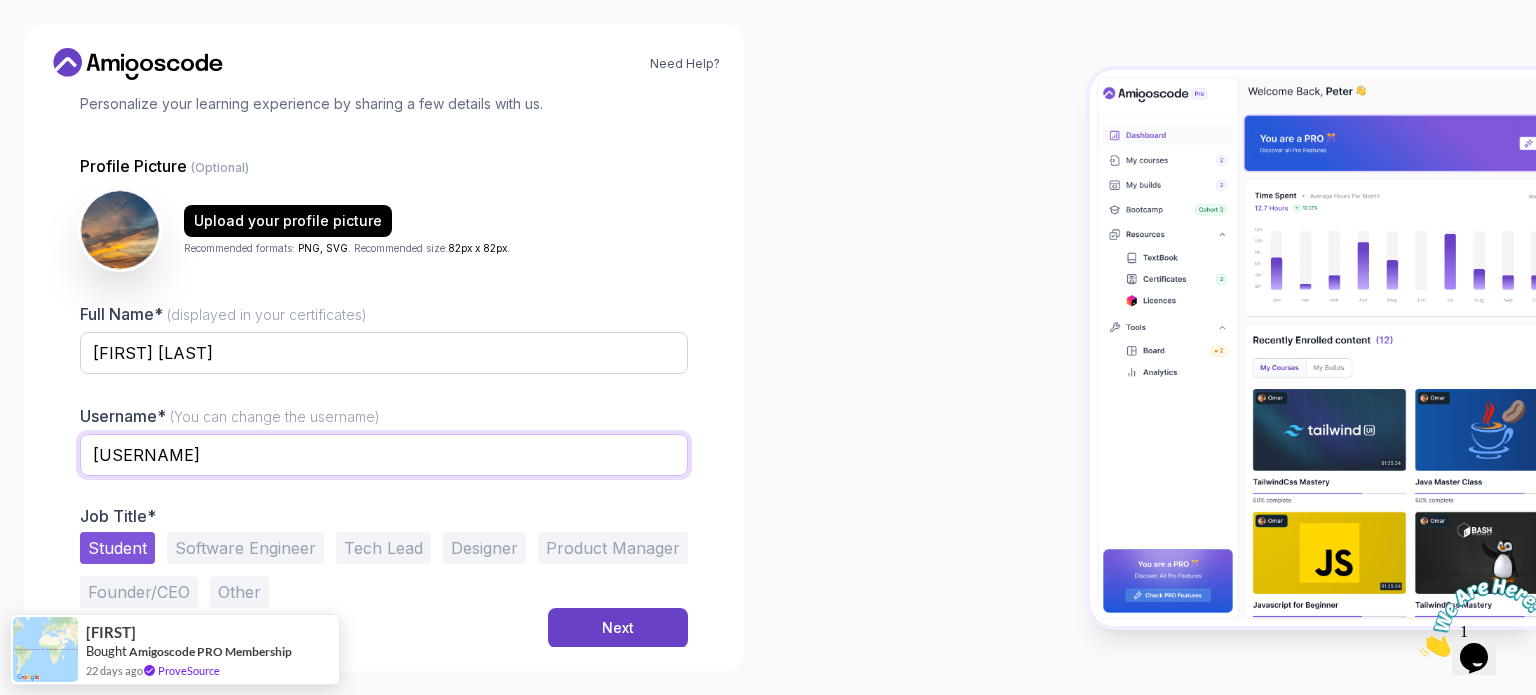 click on "zippyrhino2ccbe" at bounding box center [384, 455] 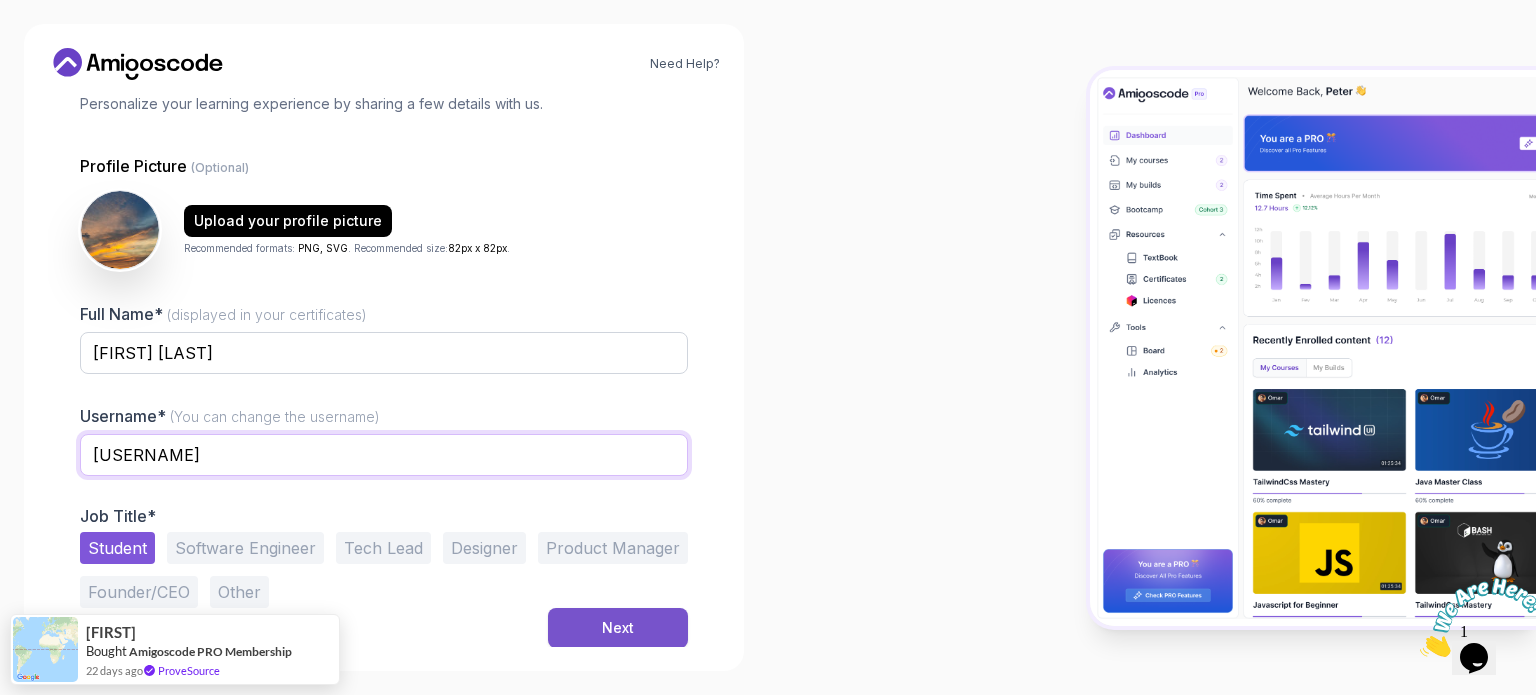 type on "Zenith_16" 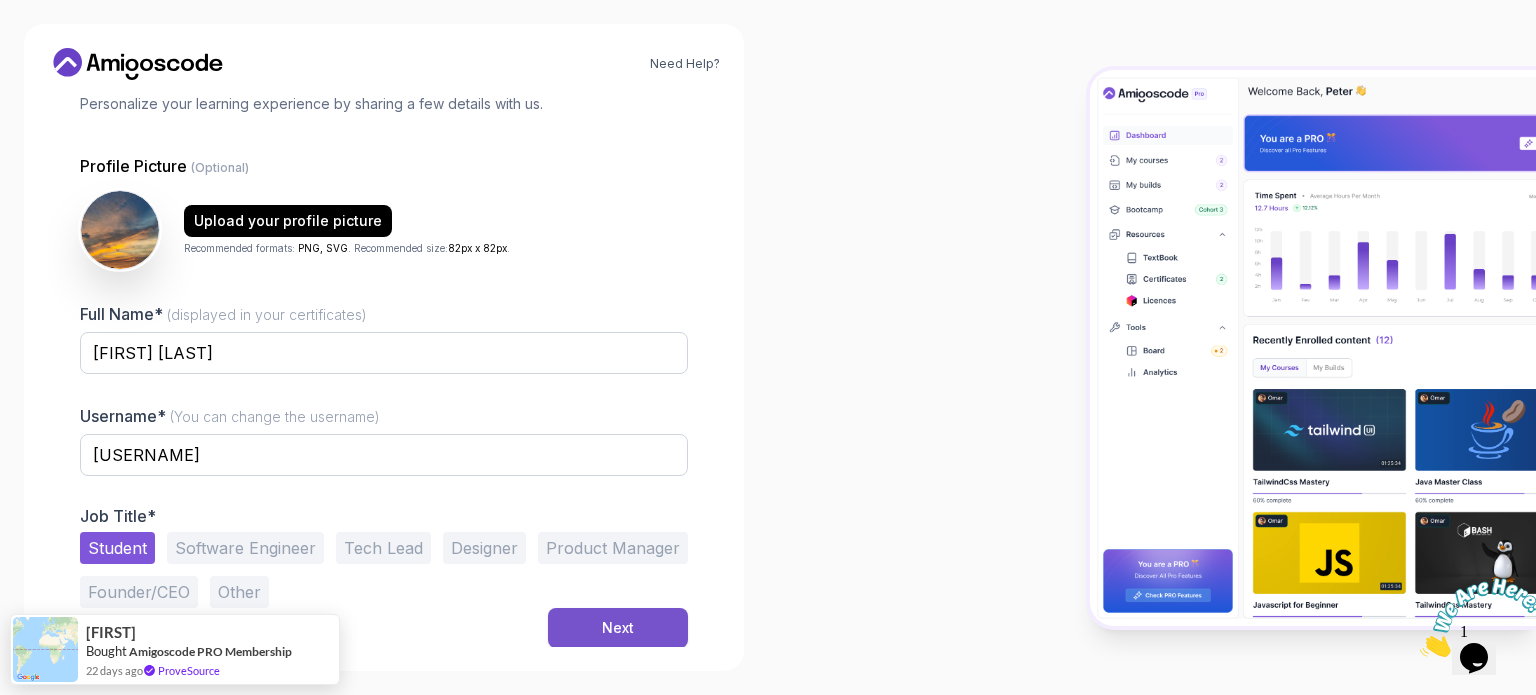 click on "Next" at bounding box center (618, 628) 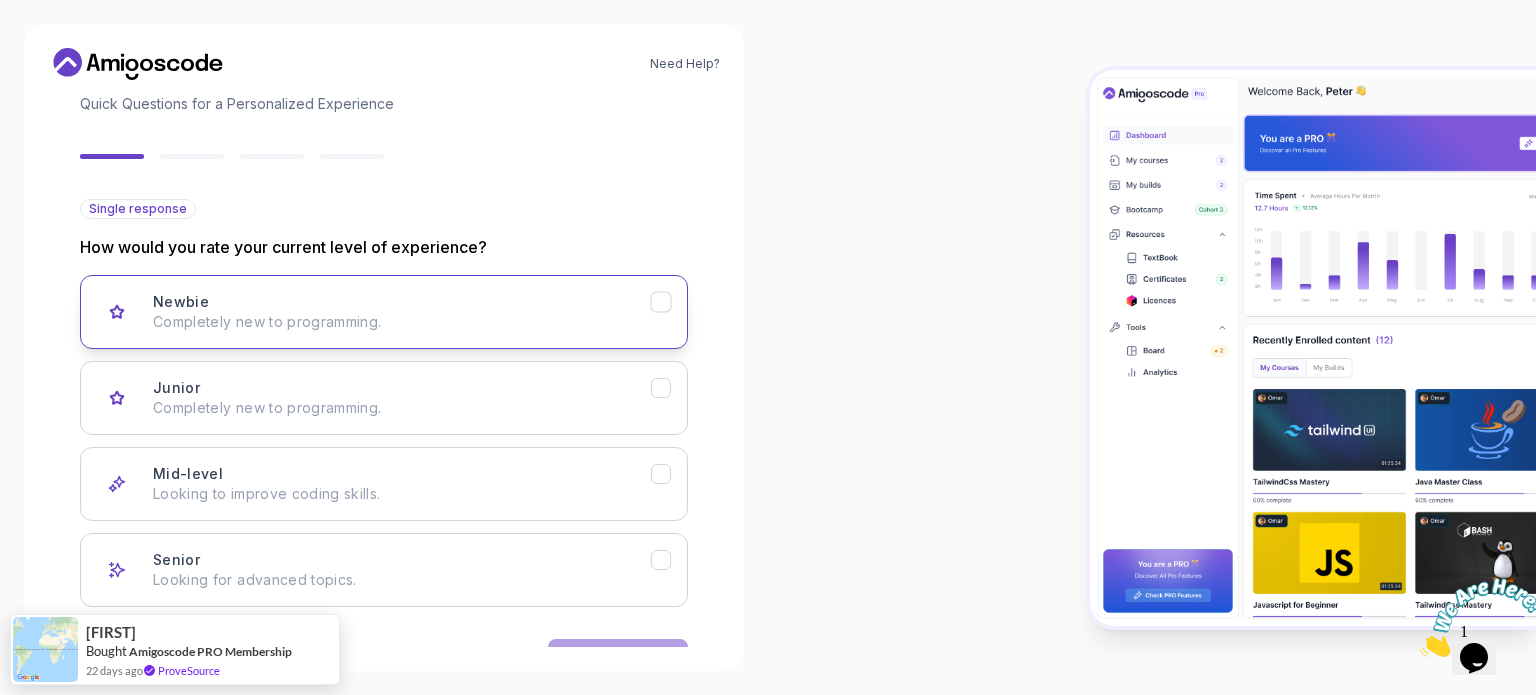 click on "Newbie Completely new to programming." at bounding box center (402, 312) 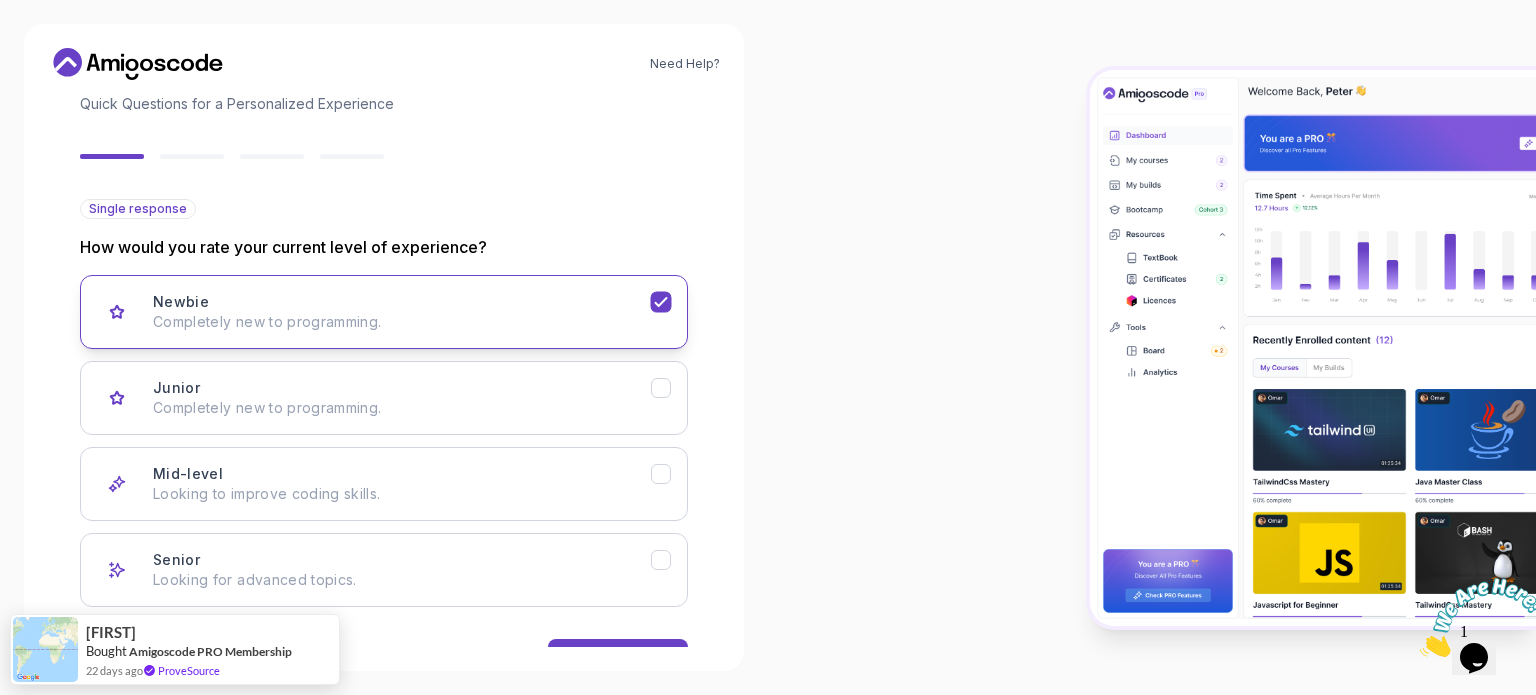 scroll, scrollTop: 200, scrollLeft: 0, axis: vertical 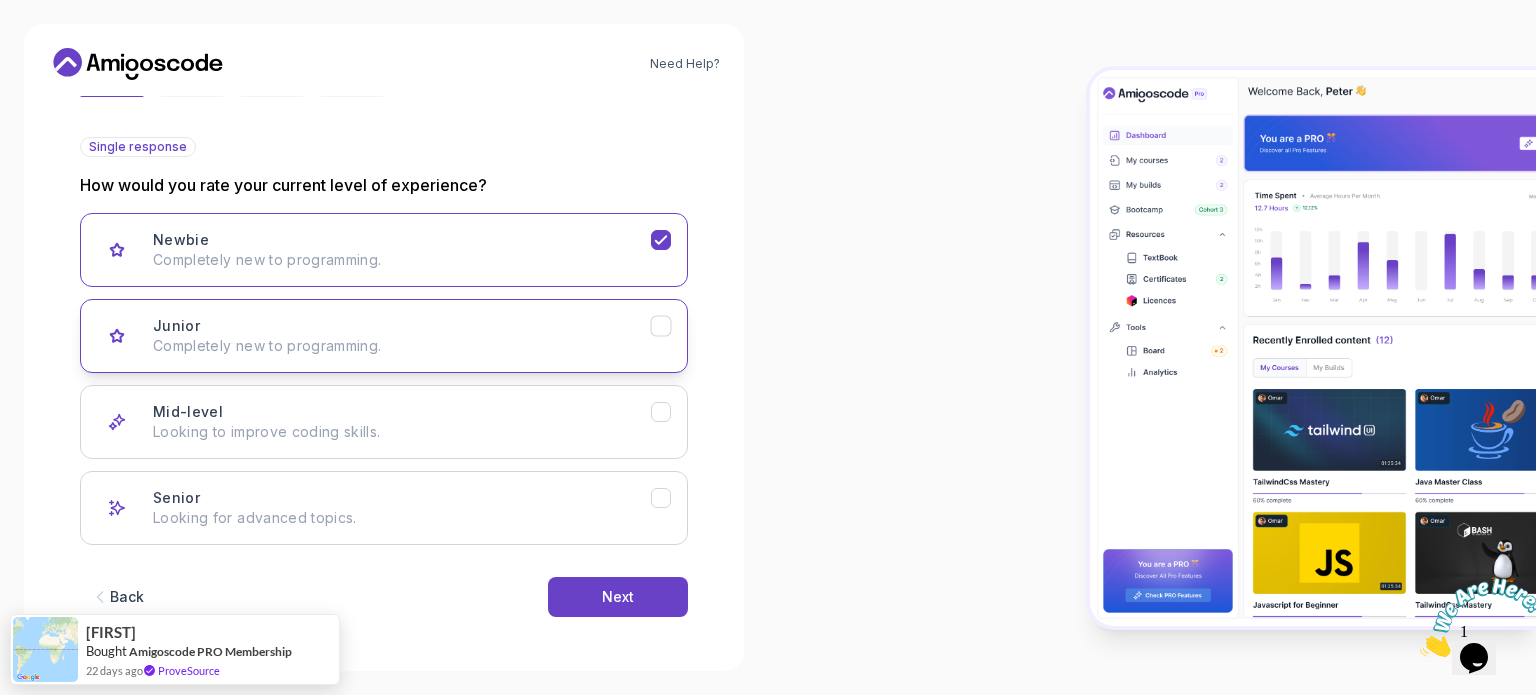 click on "Junior Completely new to programming." at bounding box center (402, 336) 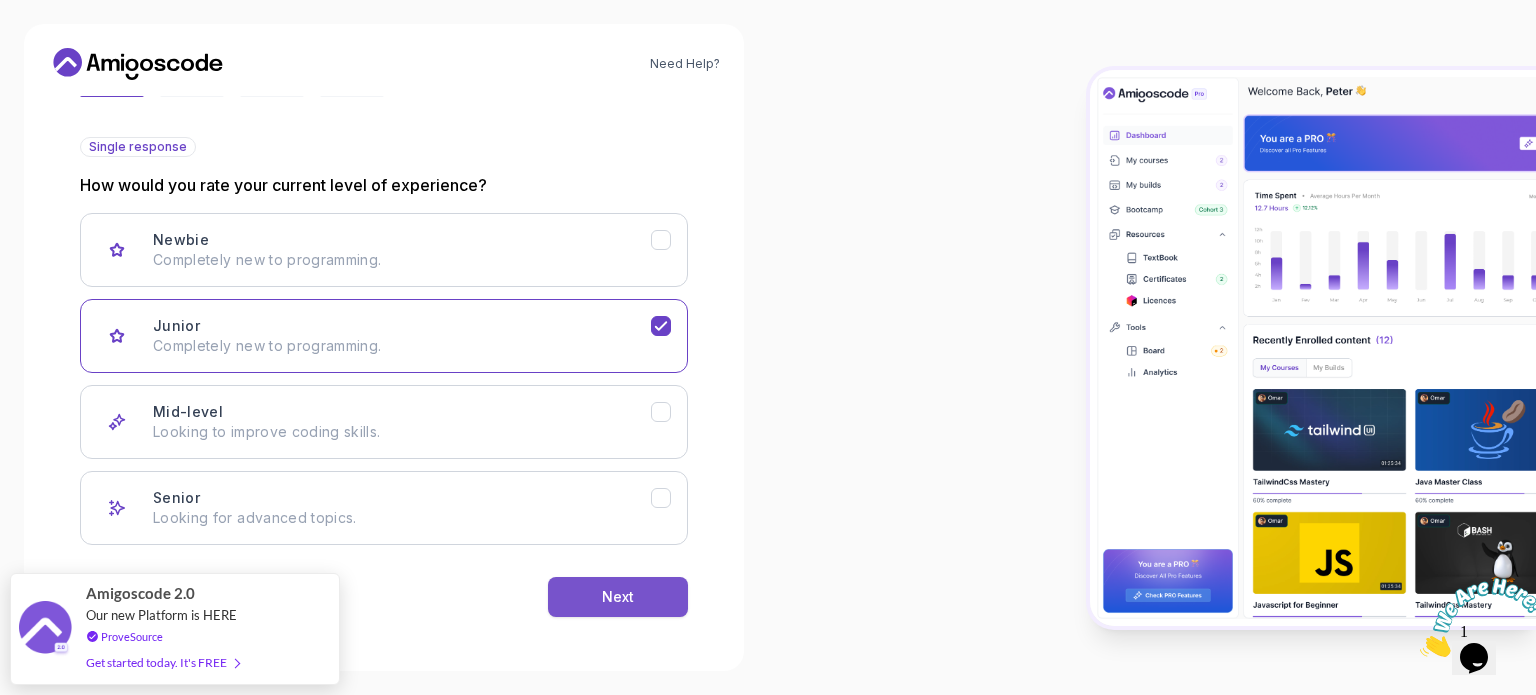 click on "Next" at bounding box center (618, 597) 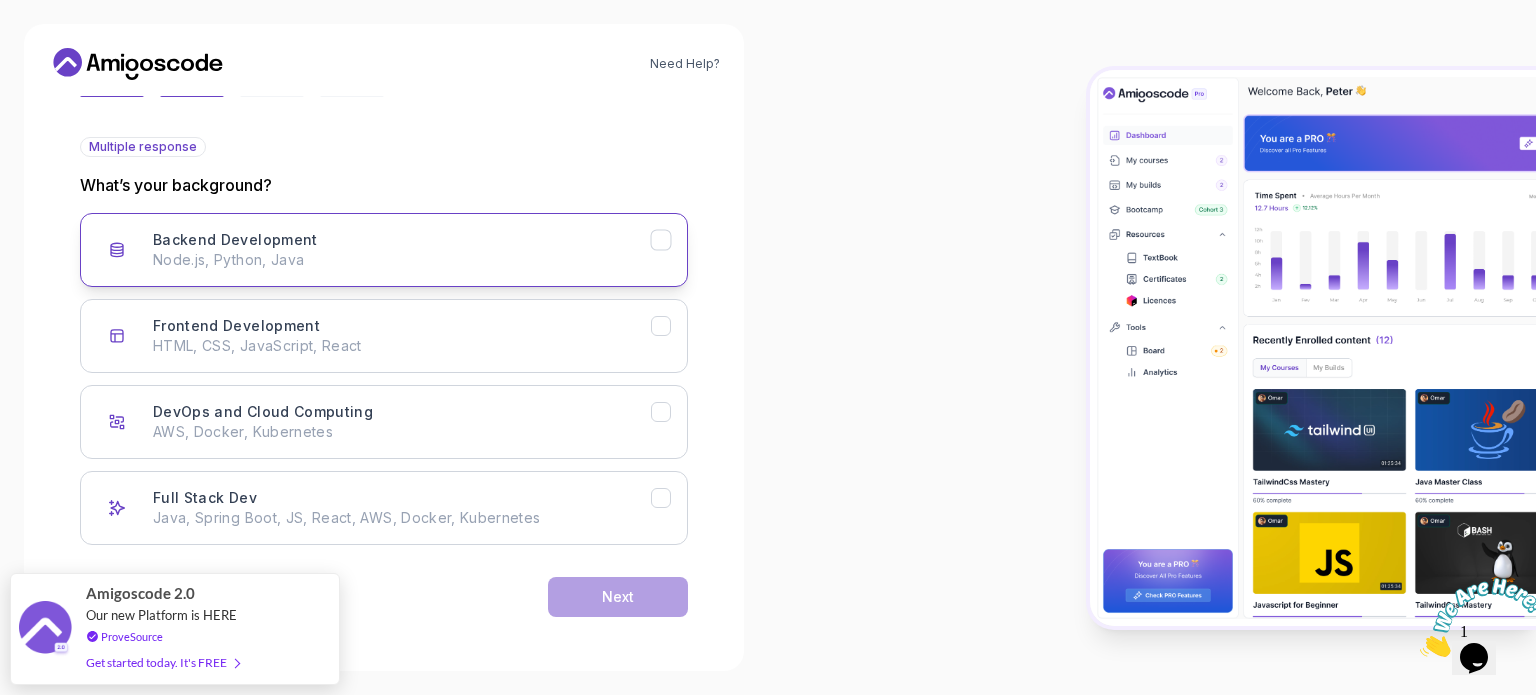 click on "Backend Development" at bounding box center [235, 240] 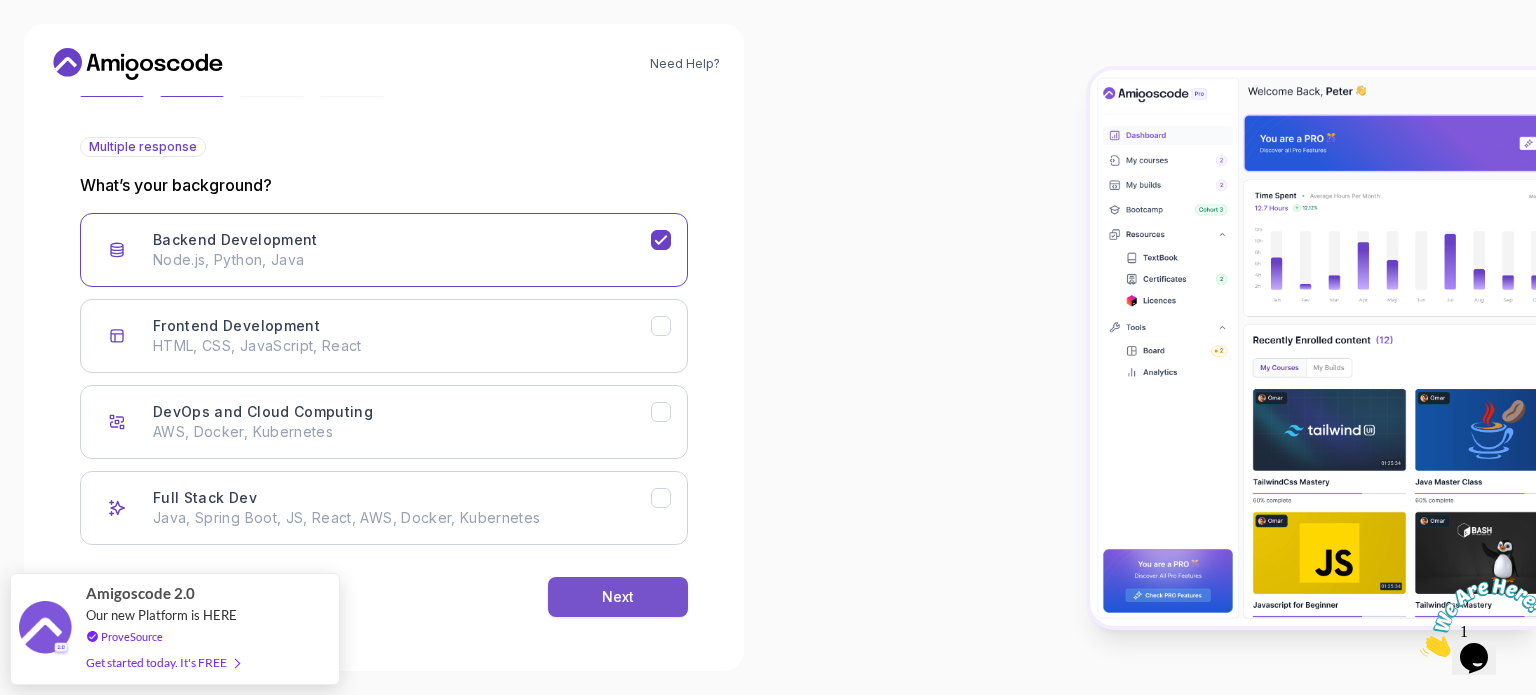 click on "Next" at bounding box center (618, 597) 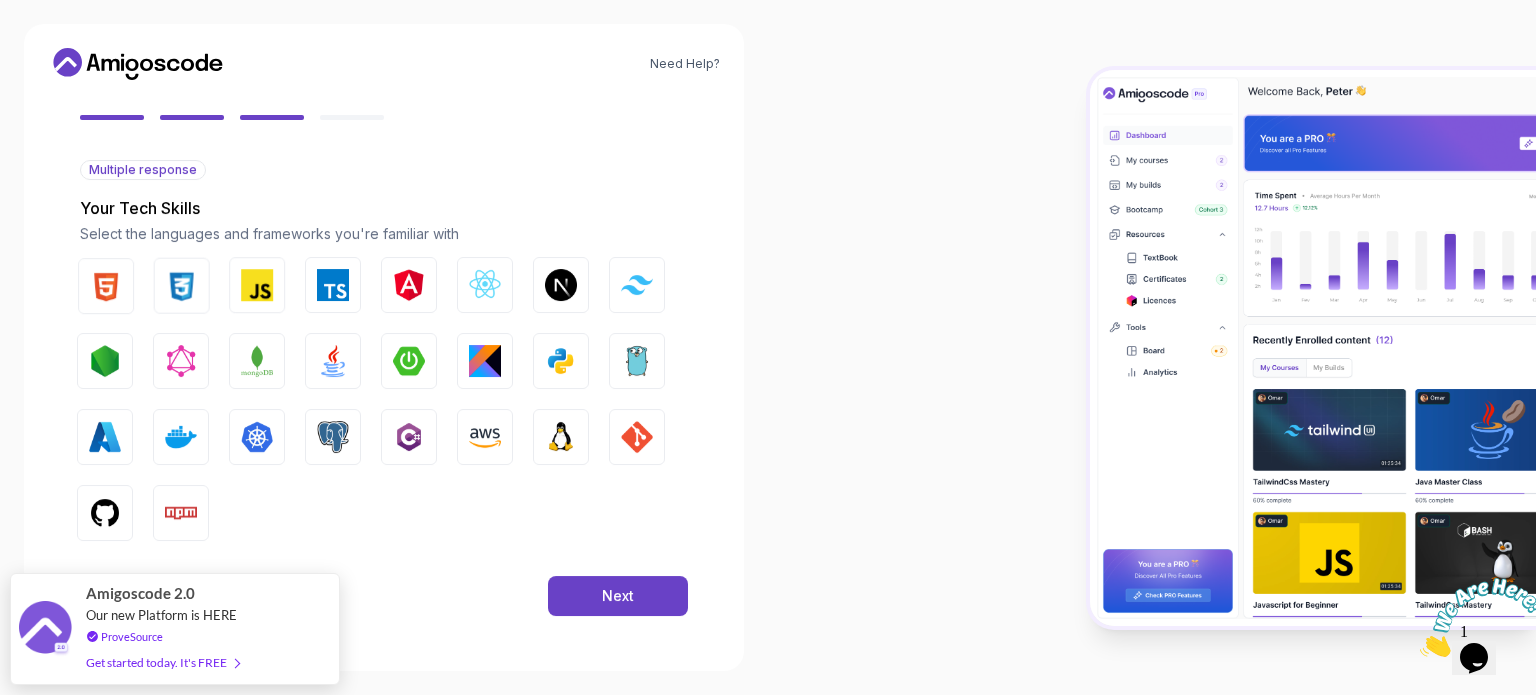 scroll, scrollTop: 177, scrollLeft: 0, axis: vertical 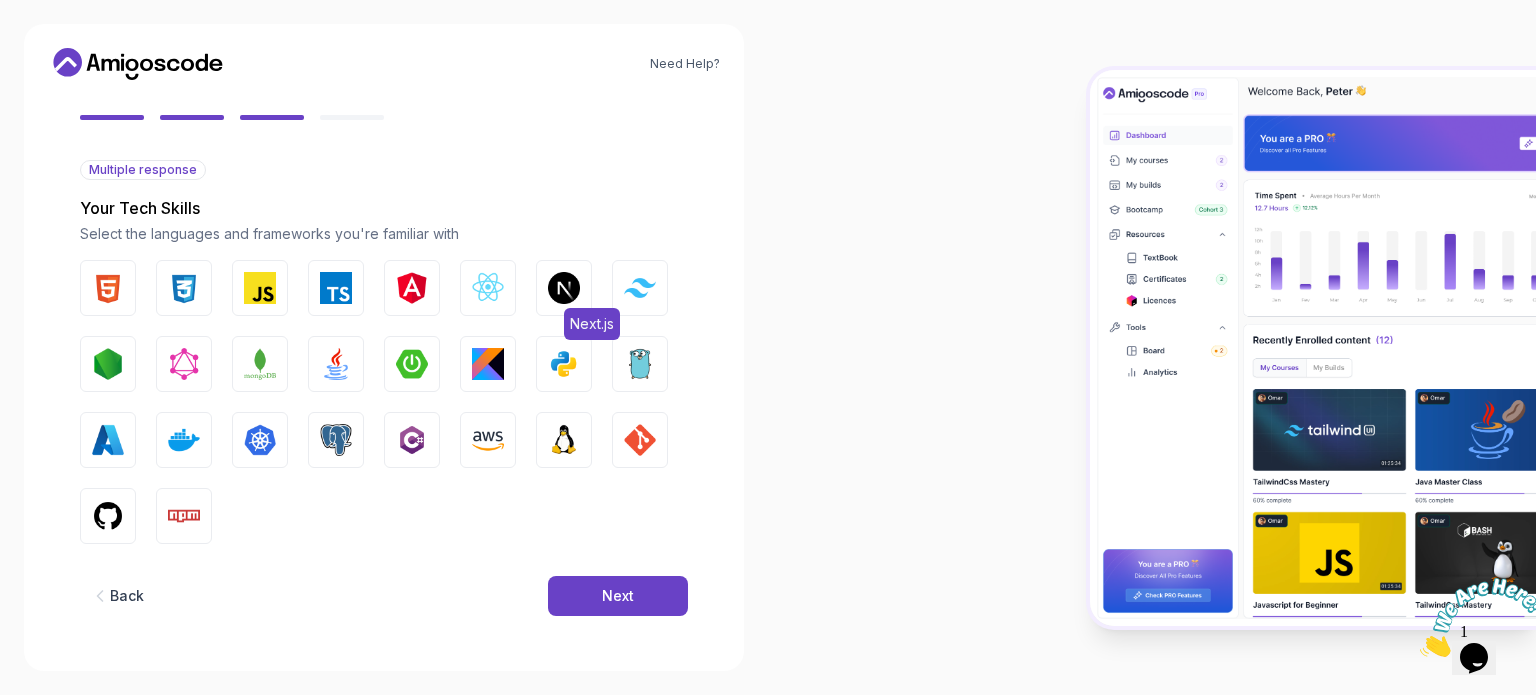 click at bounding box center (564, 288) 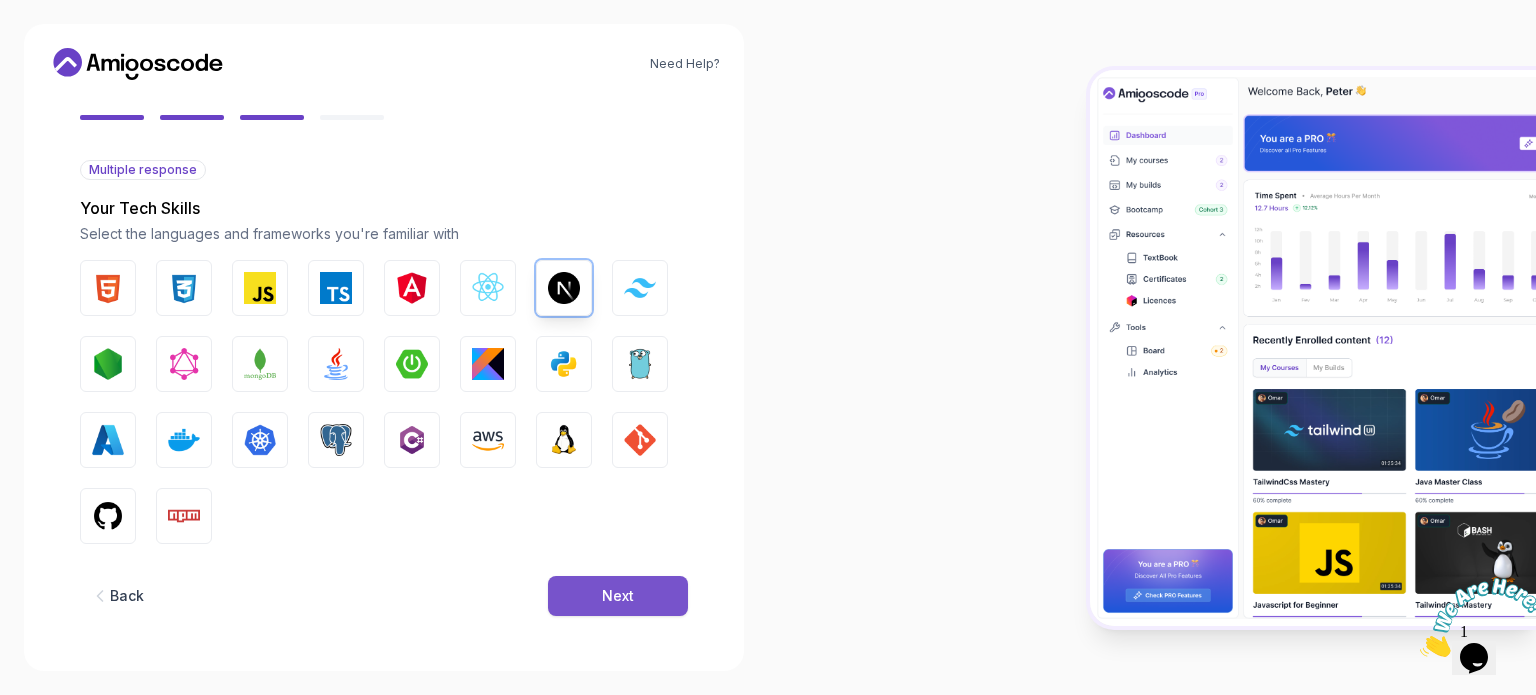 click on "Next" at bounding box center [618, 596] 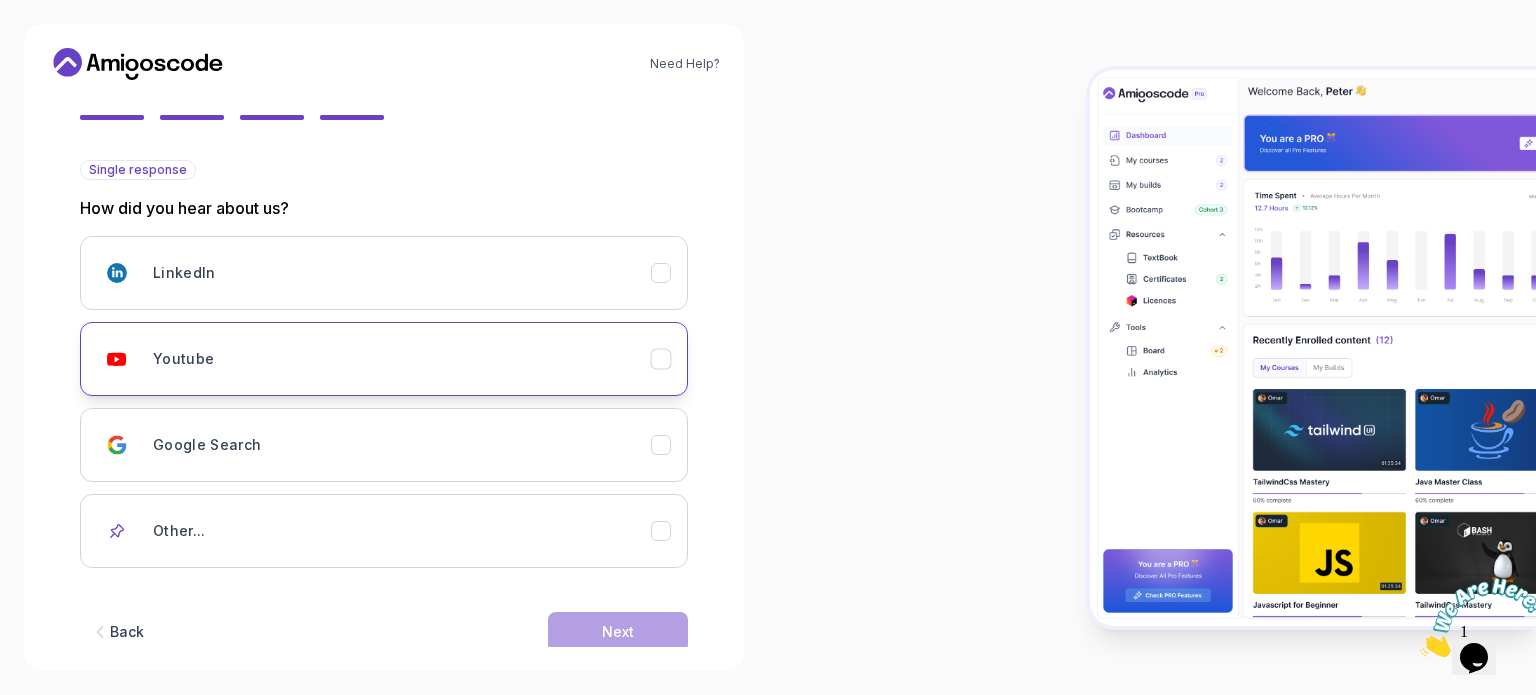 click on "Youtube" at bounding box center (402, 359) 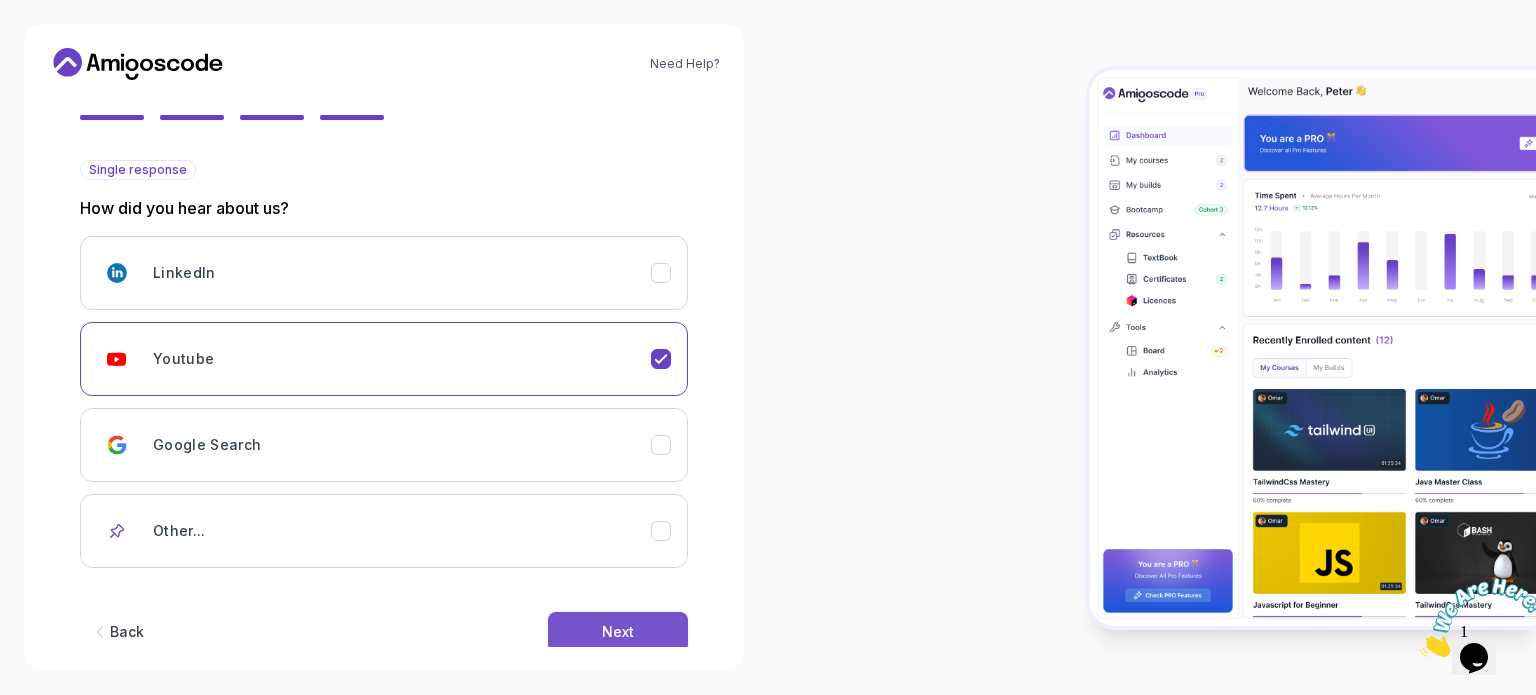 click on "Next" at bounding box center (618, 632) 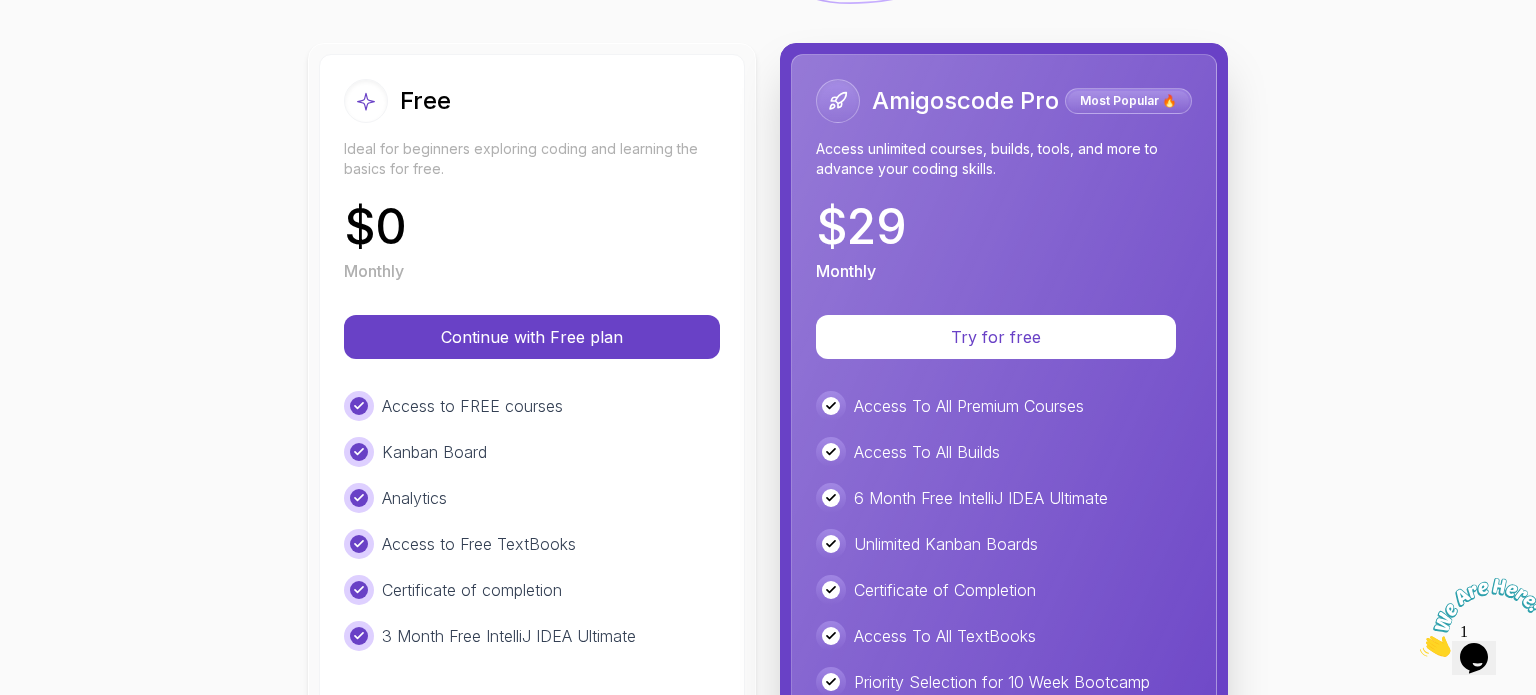 scroll, scrollTop: 206, scrollLeft: 0, axis: vertical 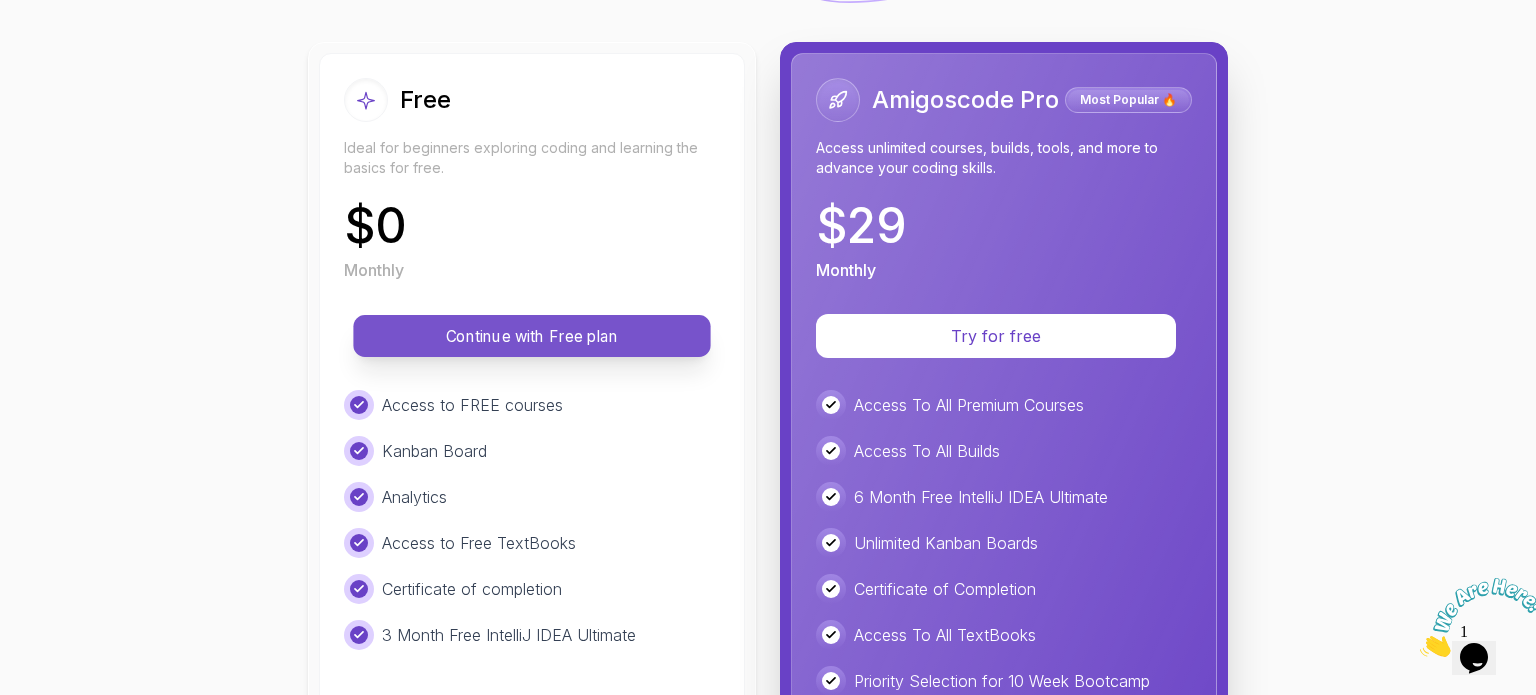click on "Continue with Free plan" at bounding box center [532, 336] 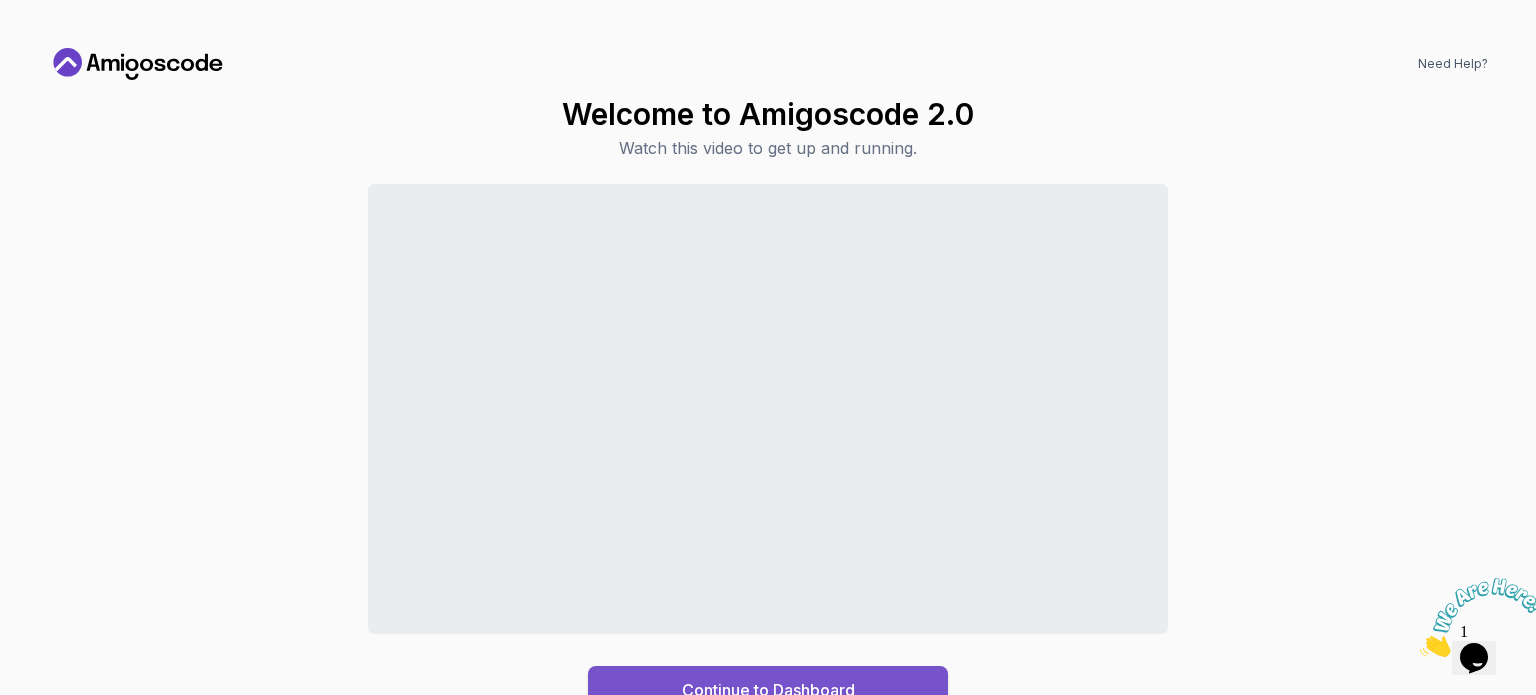 click on "Continue to Dashboard" at bounding box center (768, 690) 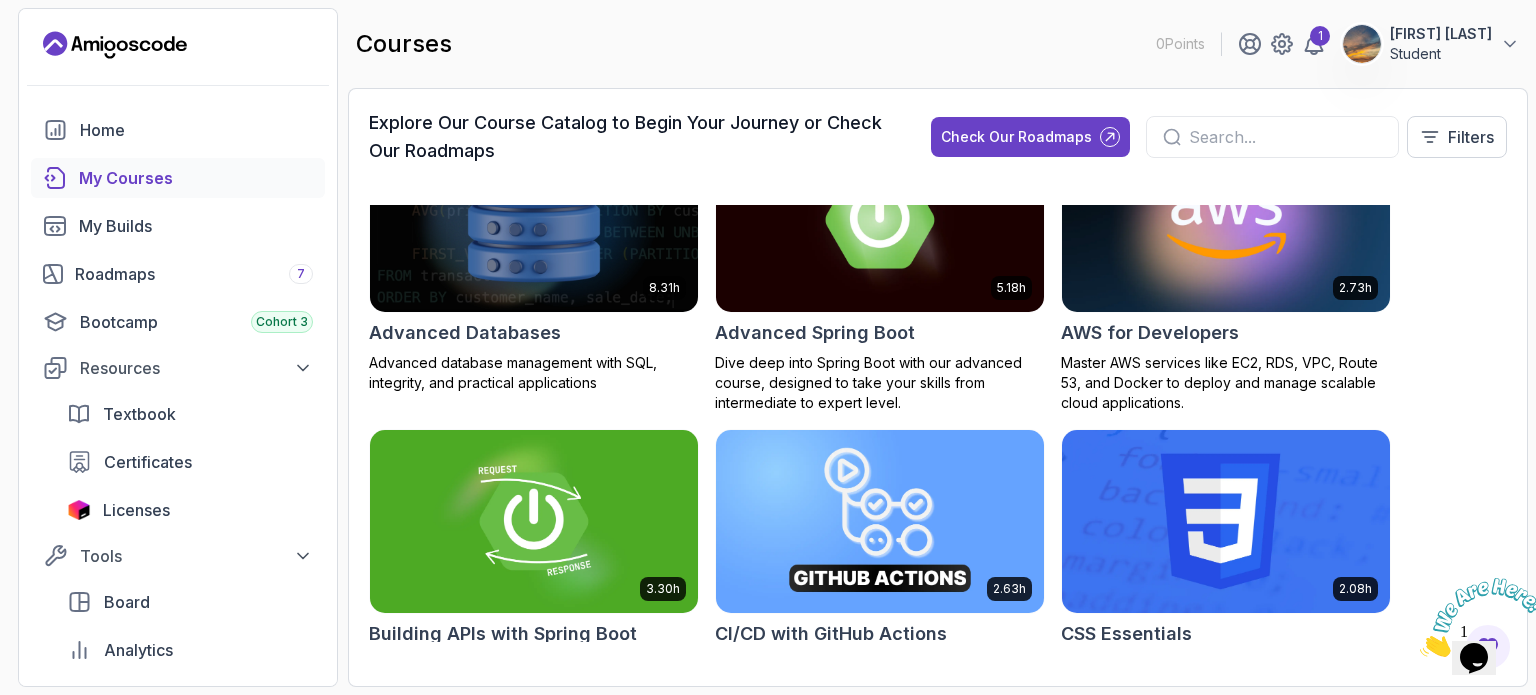 scroll, scrollTop: 0, scrollLeft: 0, axis: both 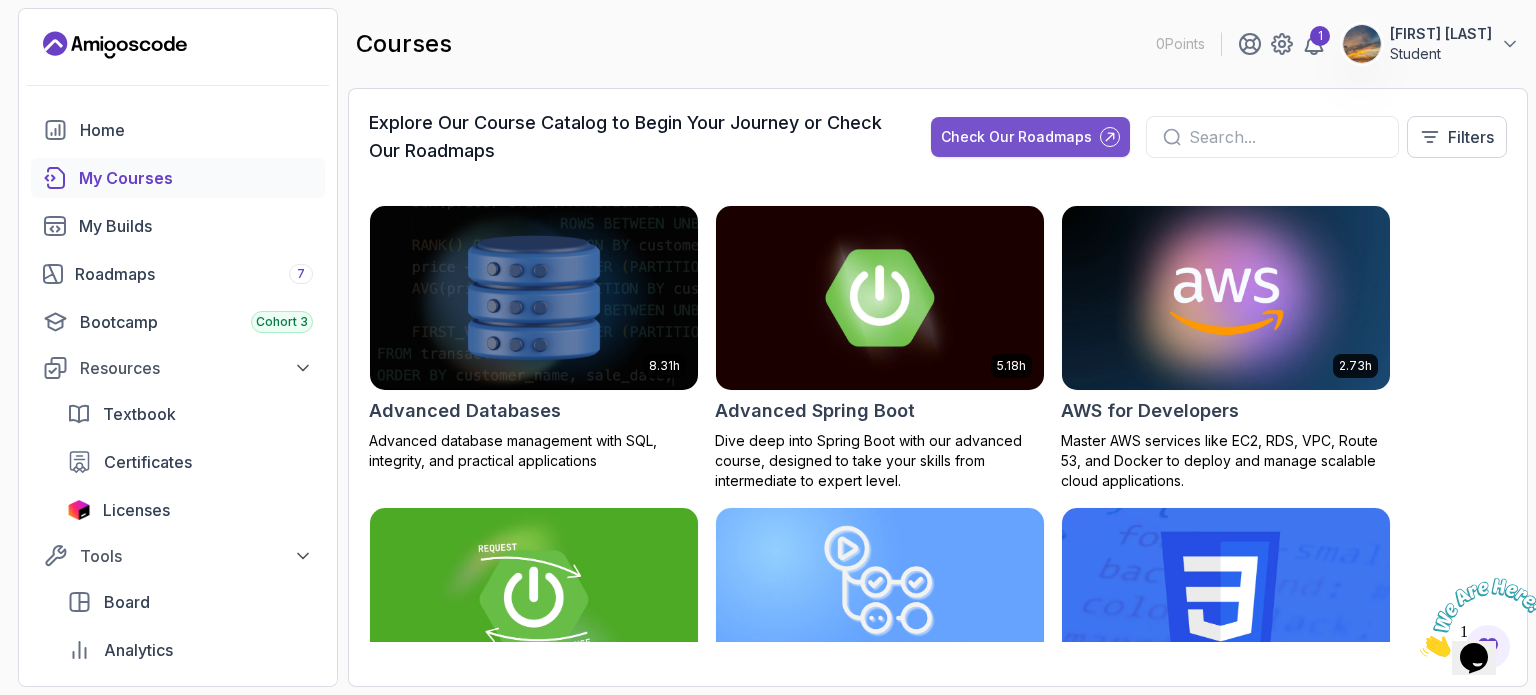 click on "Check Our Roadmaps" at bounding box center (1030, 137) 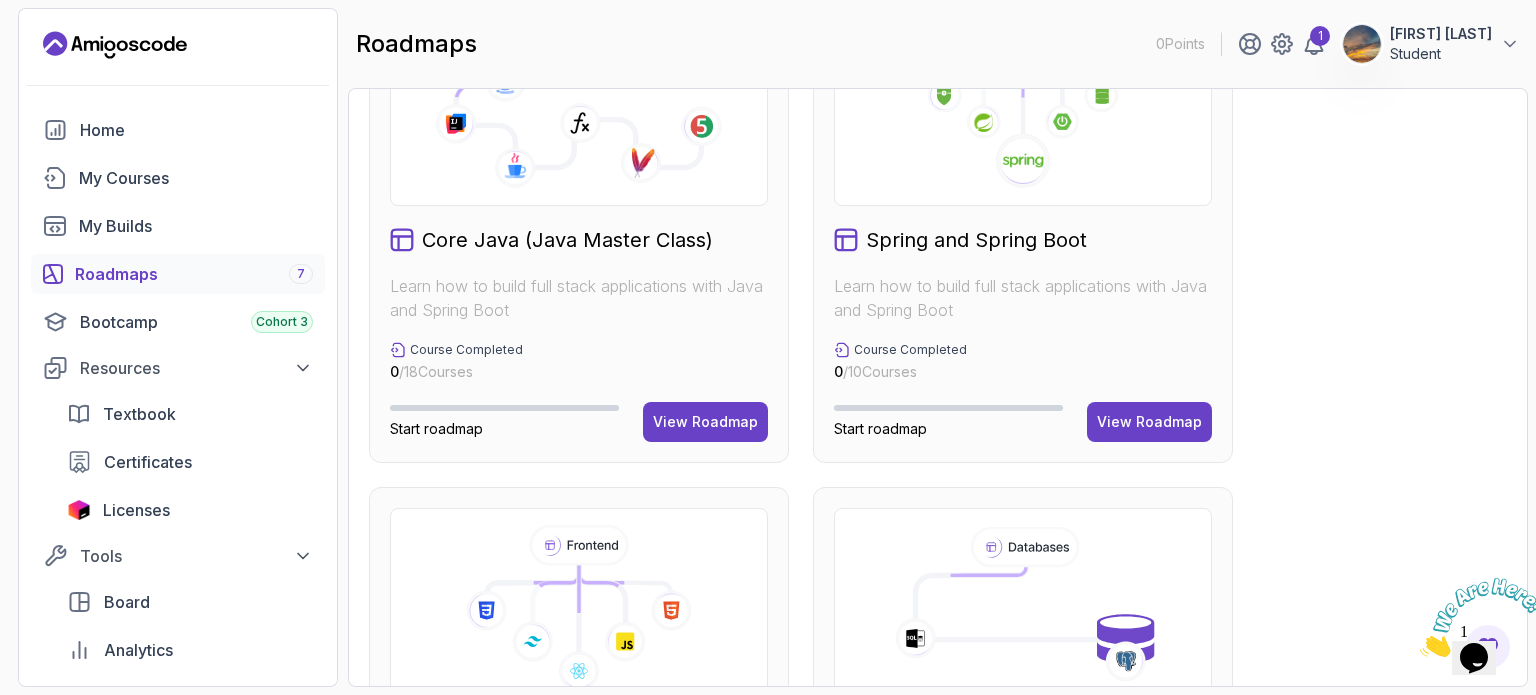 scroll, scrollTop: 236, scrollLeft: 0, axis: vertical 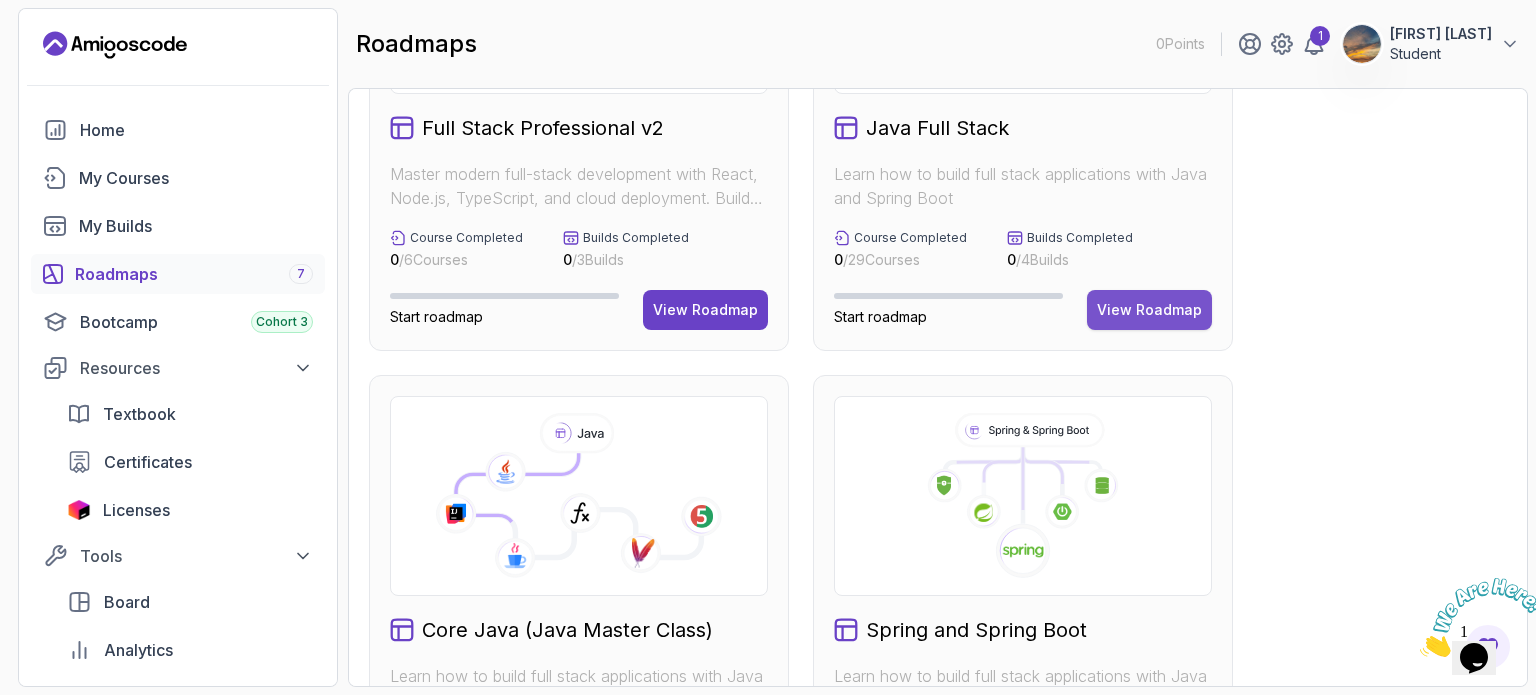 click on "View Roadmap" at bounding box center (1149, 310) 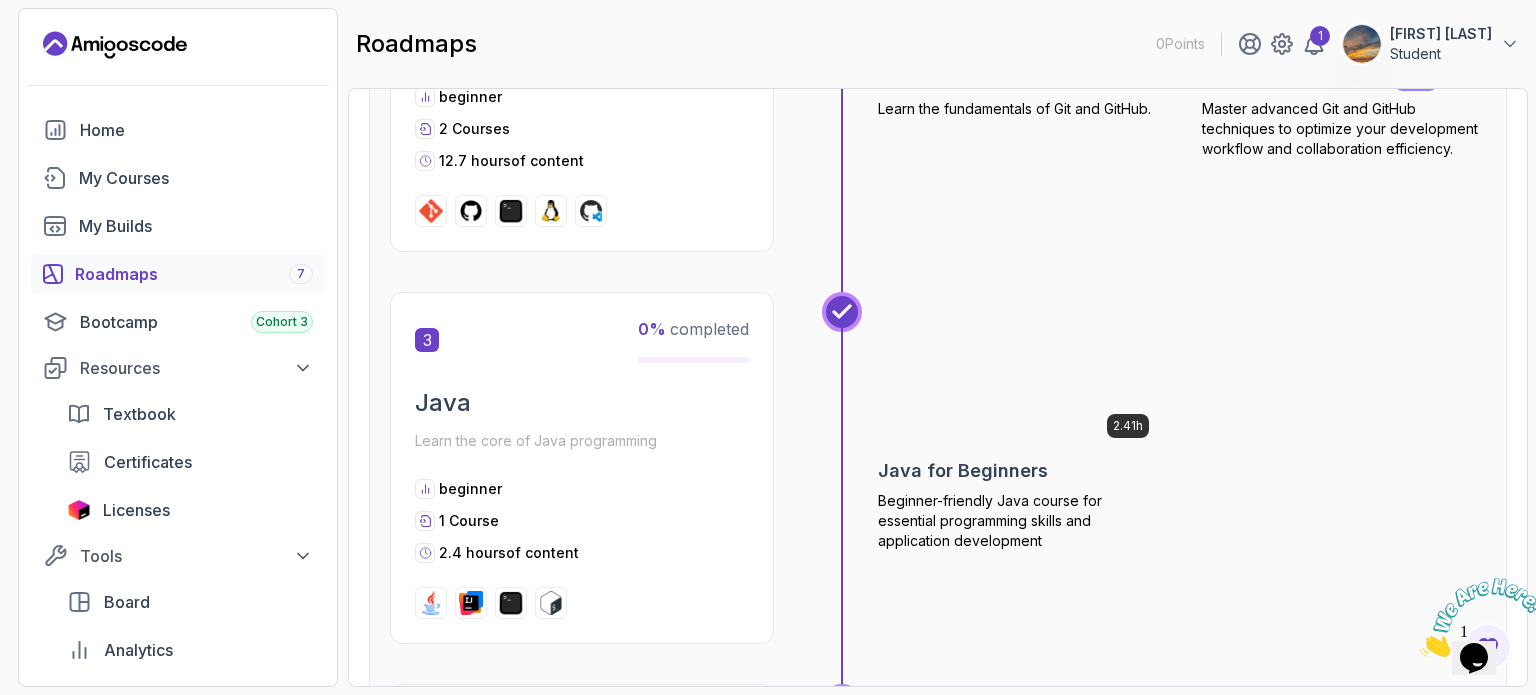 scroll, scrollTop: 1170, scrollLeft: 0, axis: vertical 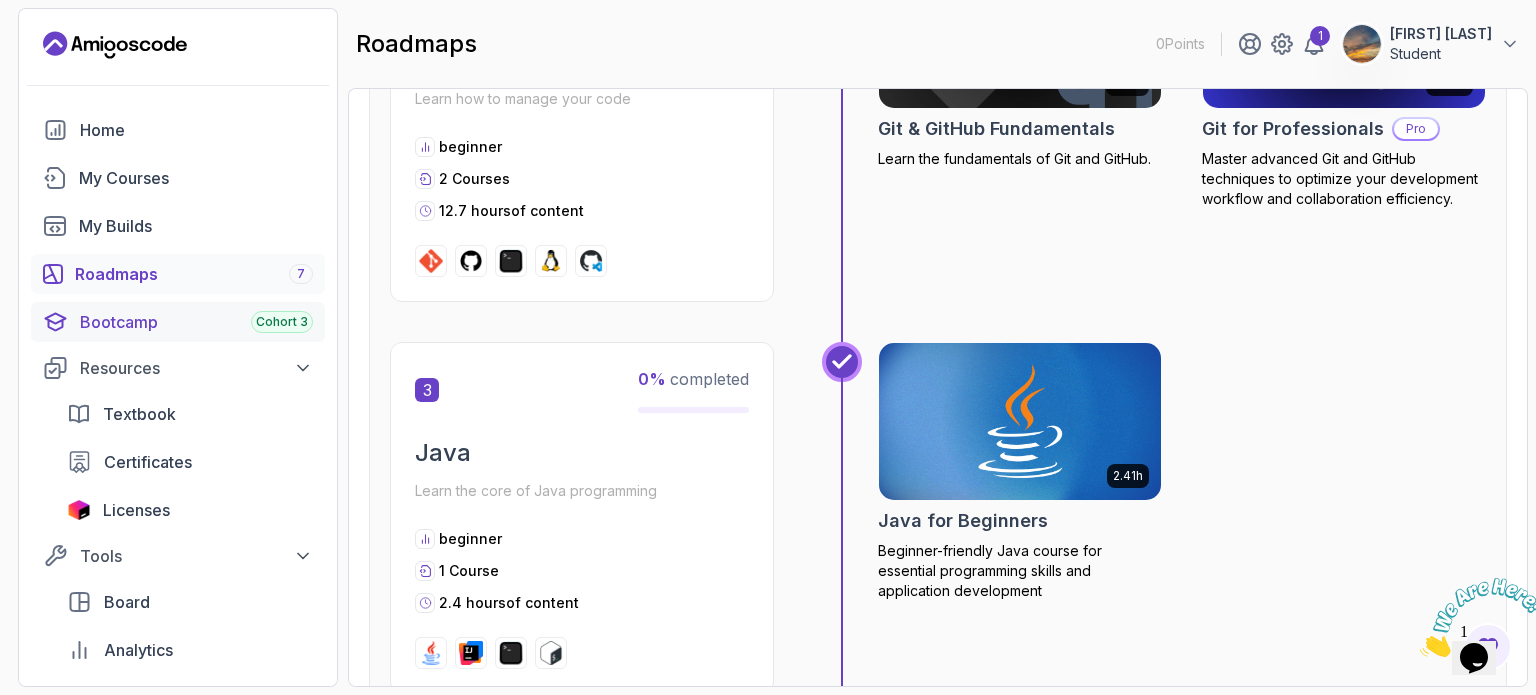 click on "Bootcamp Cohort 3" at bounding box center (196, 322) 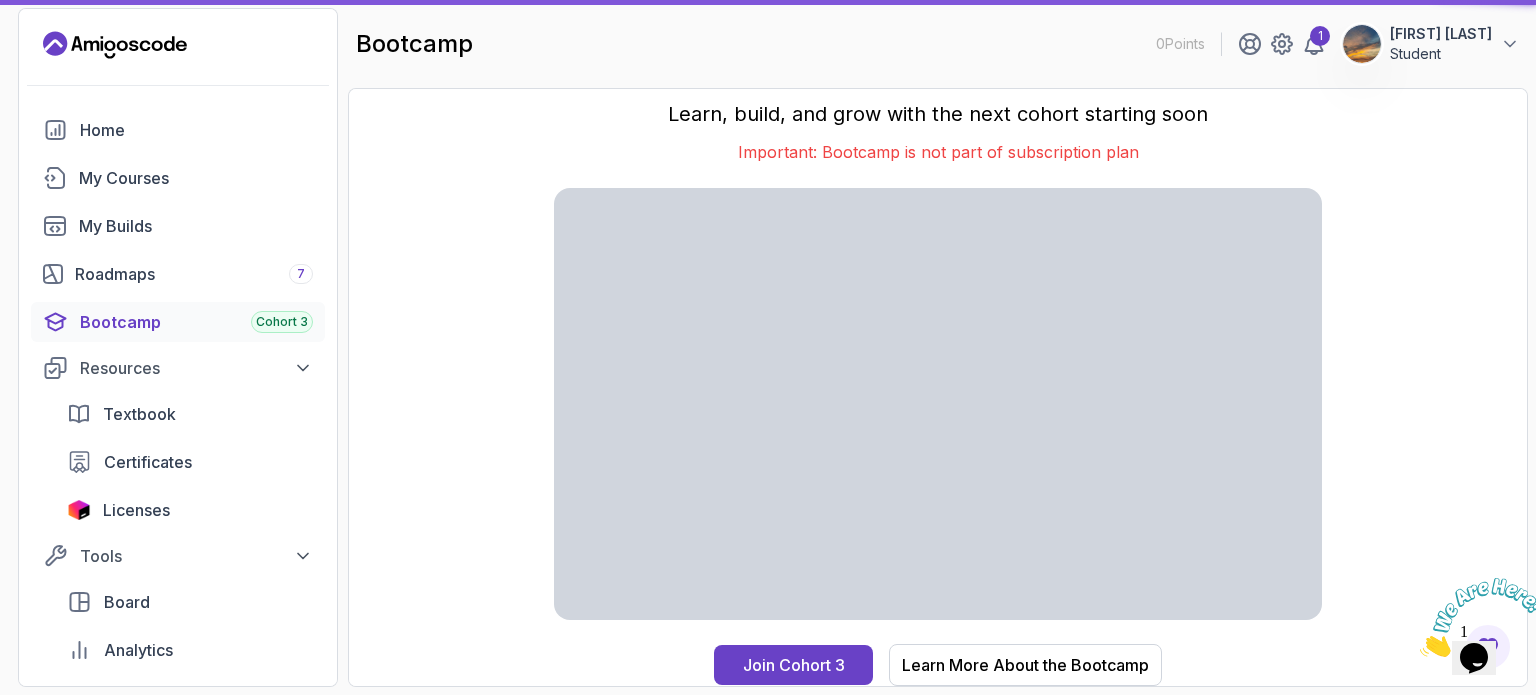 scroll, scrollTop: 0, scrollLeft: 0, axis: both 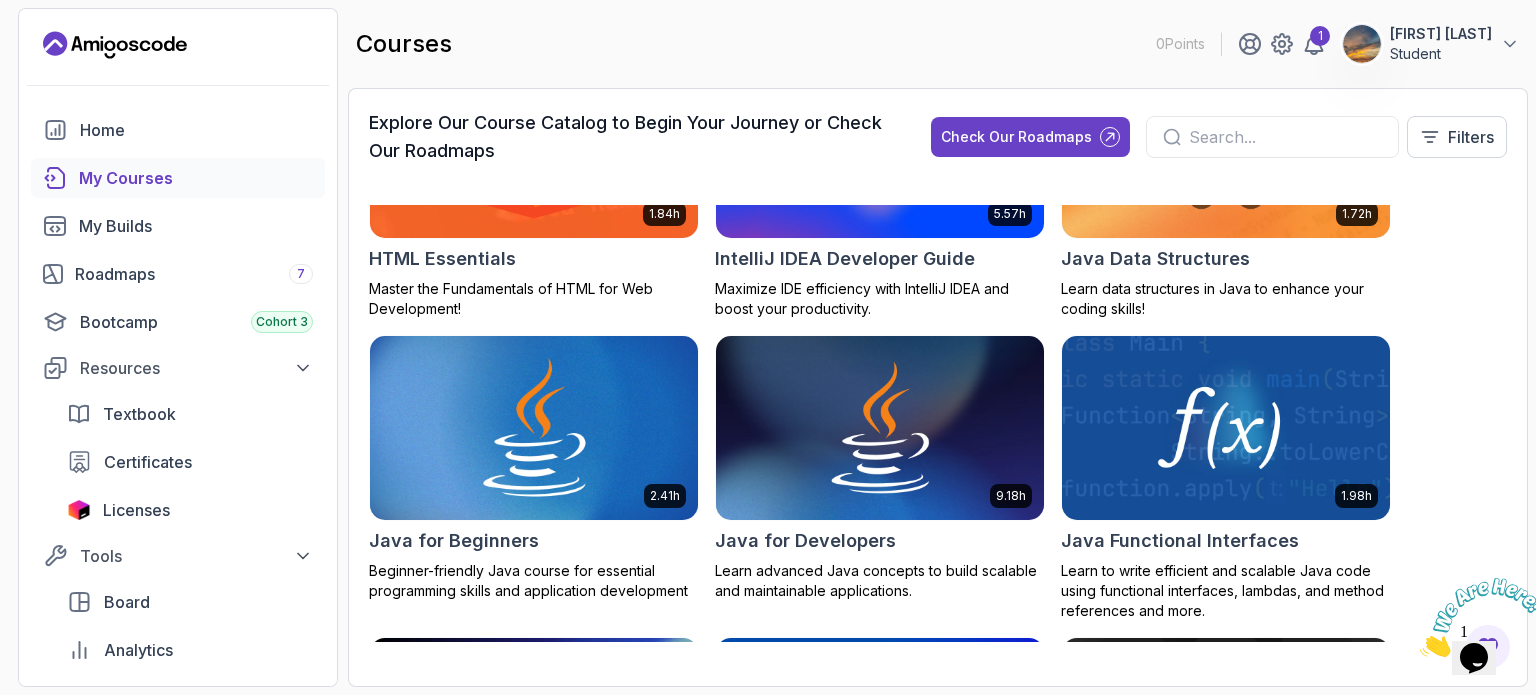 click at bounding box center [534, 428] 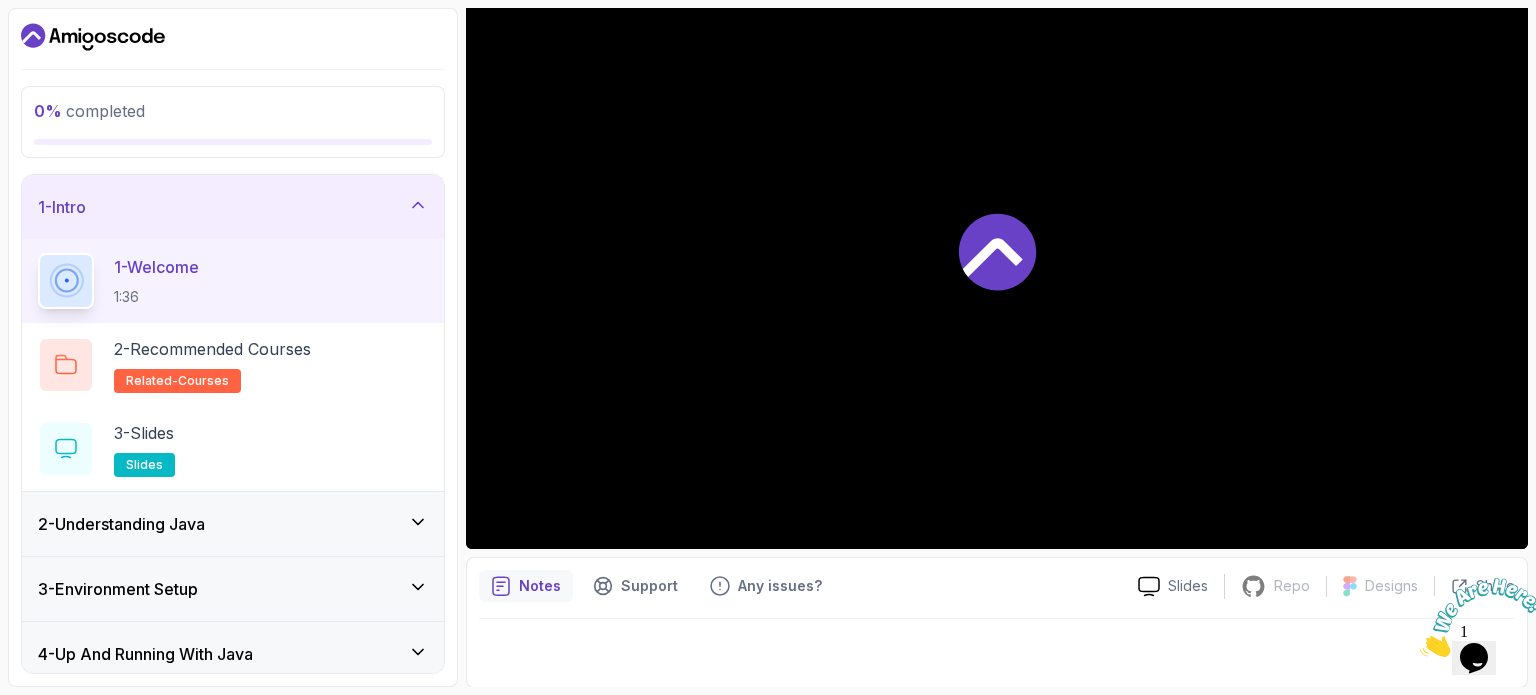 scroll, scrollTop: 226, scrollLeft: 0, axis: vertical 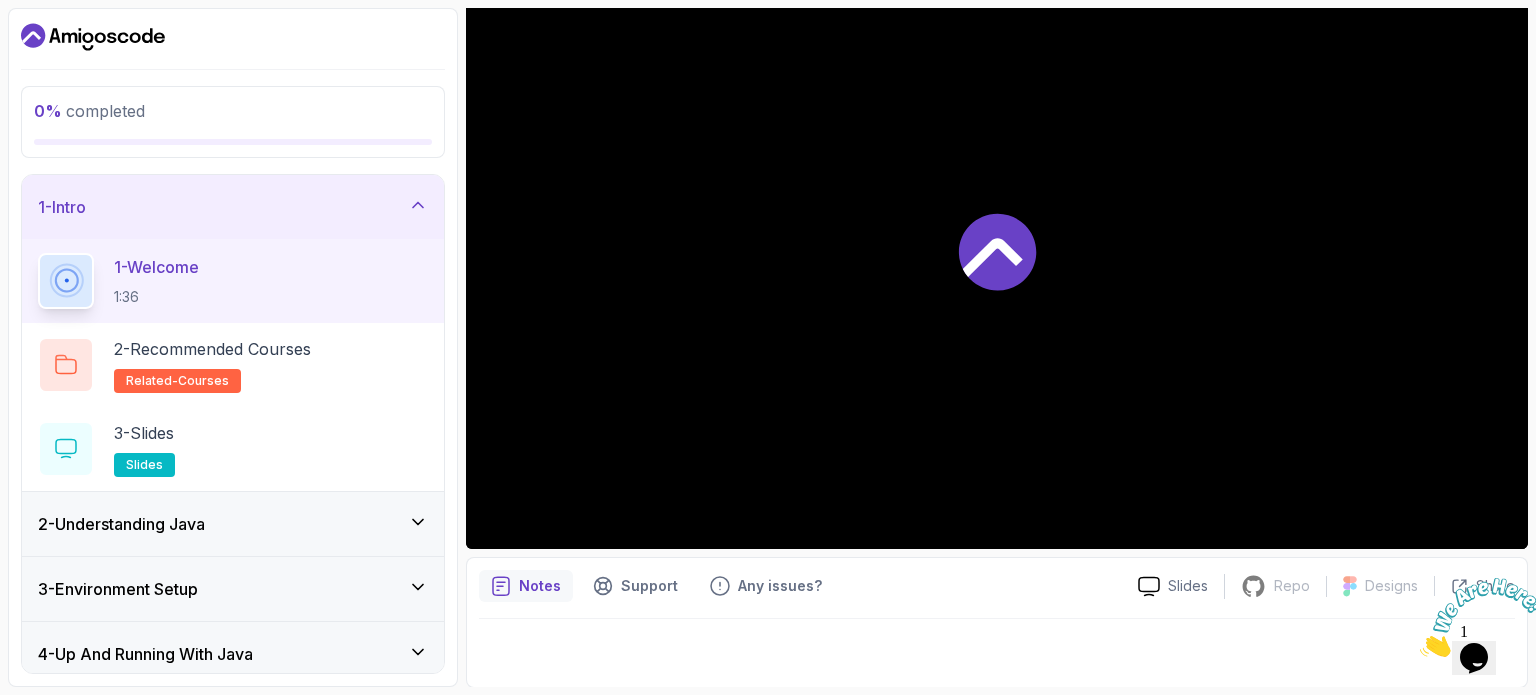click at bounding box center (997, 250) 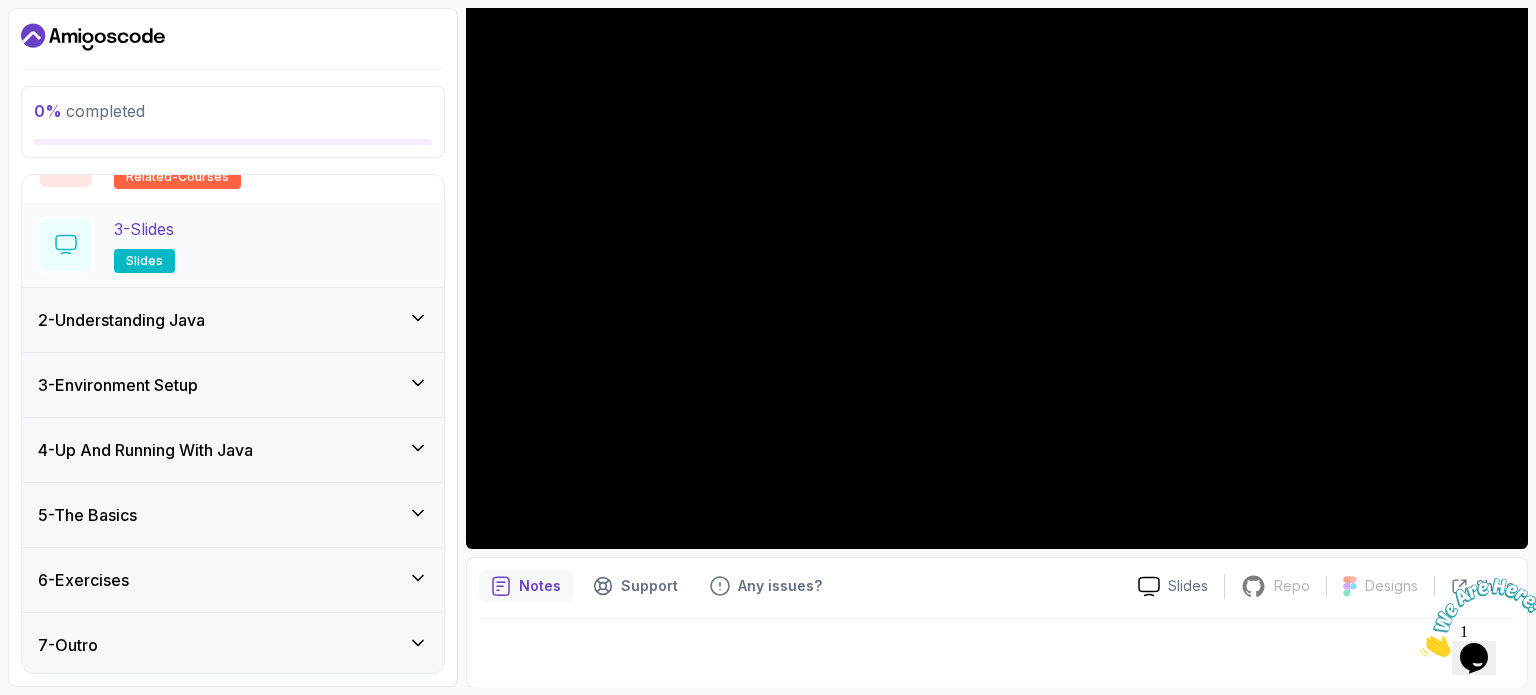 scroll, scrollTop: 0, scrollLeft: 0, axis: both 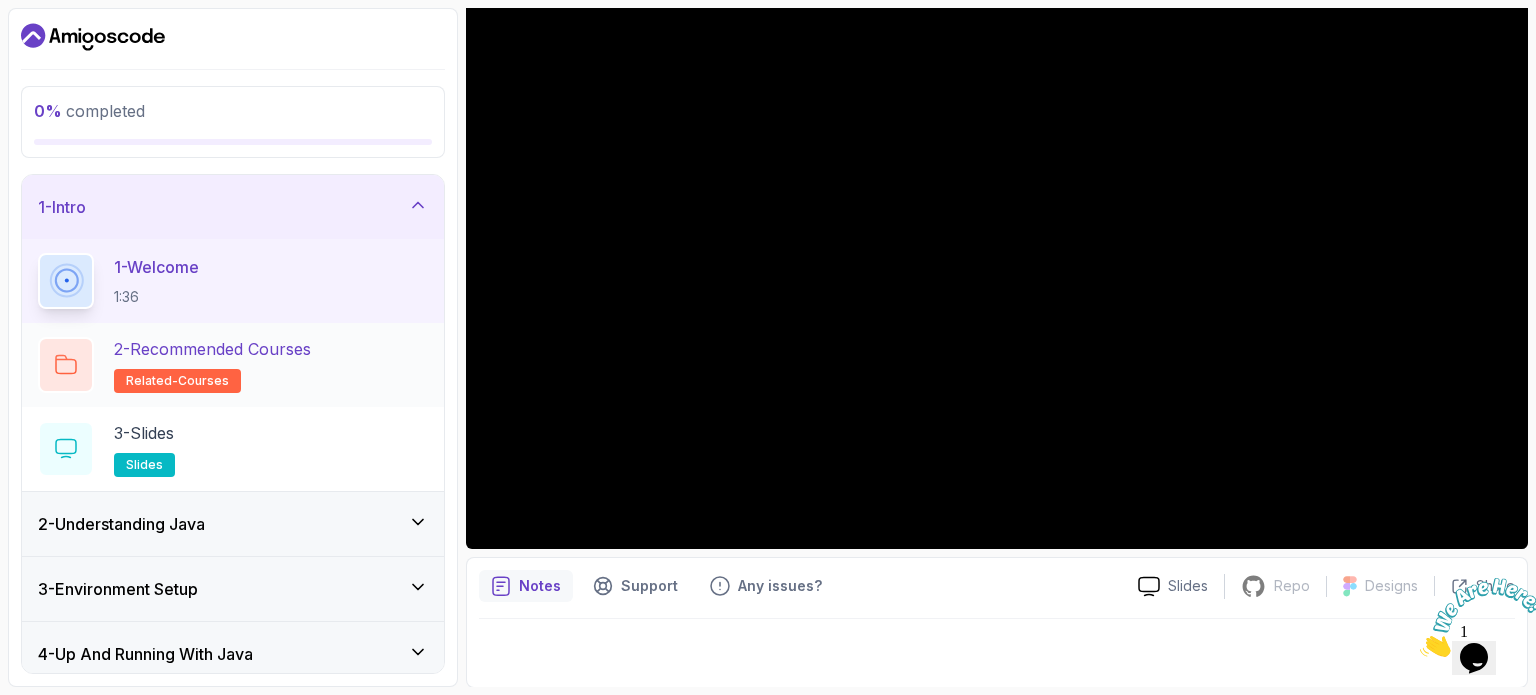 click on "2  -  Recommended Courses" at bounding box center [212, 349] 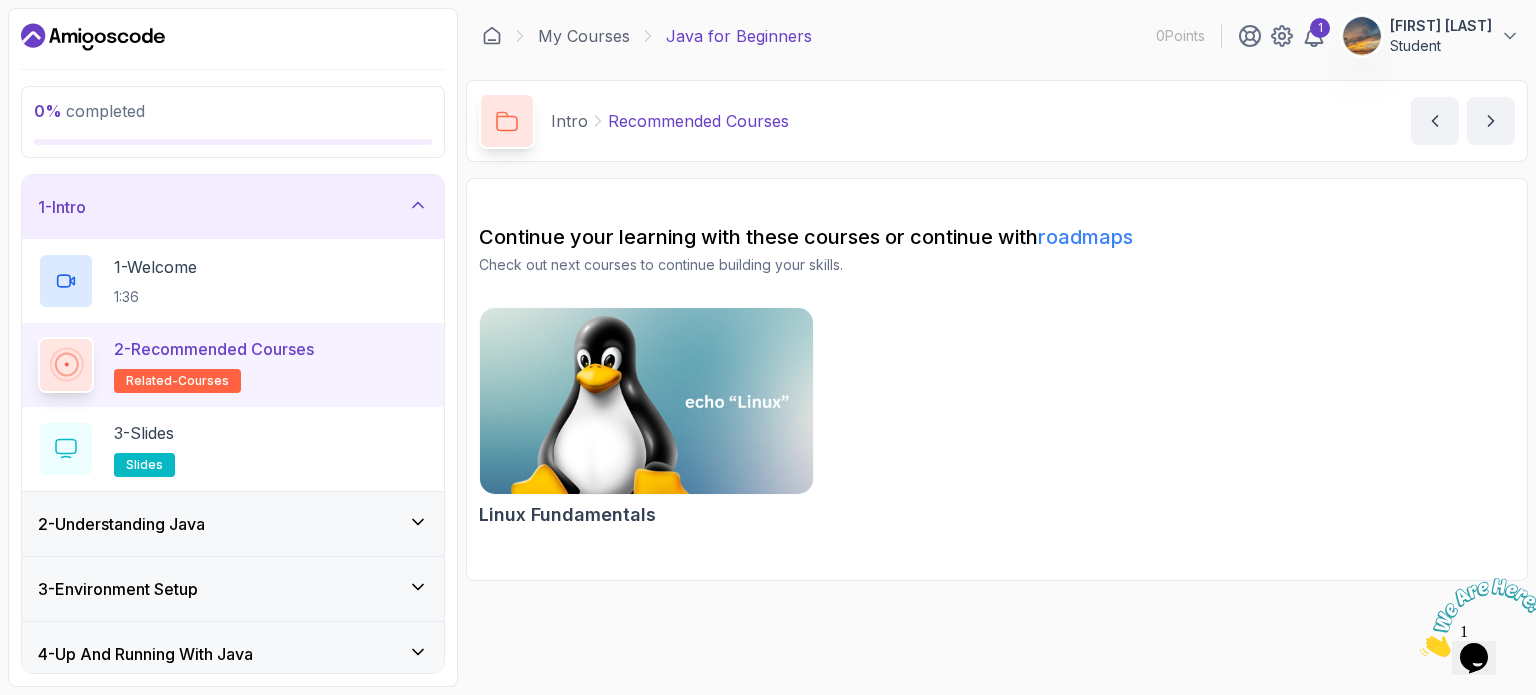 scroll, scrollTop: 0, scrollLeft: 0, axis: both 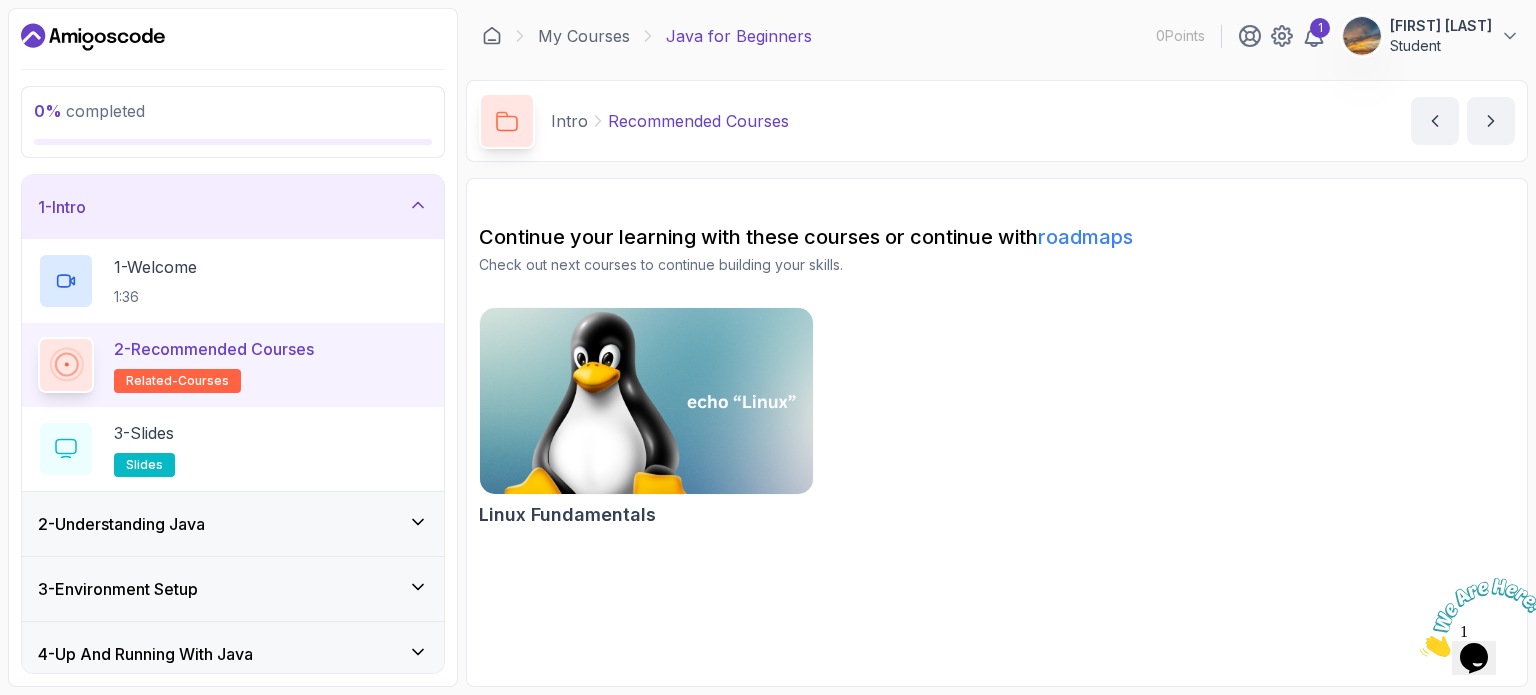 click at bounding box center (646, 401) 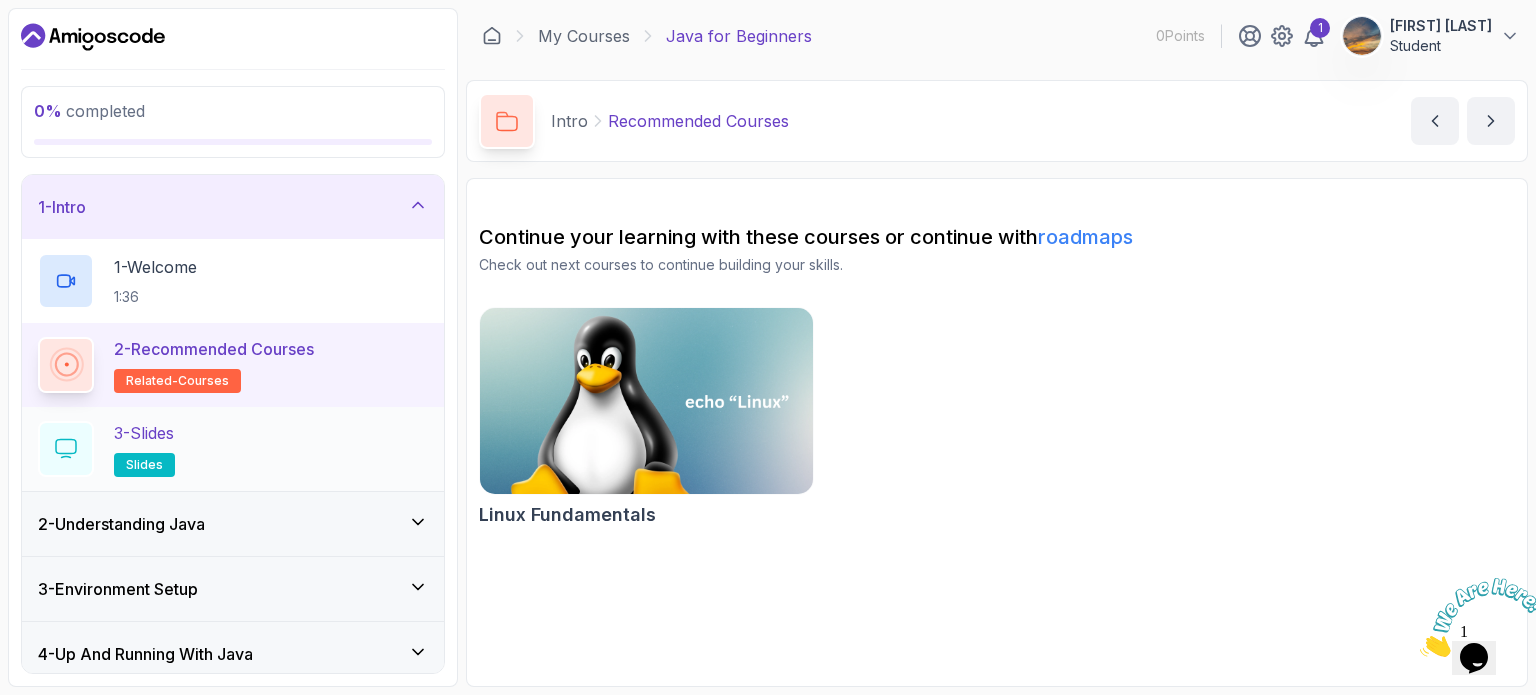 click on "3  -  Slides slides" at bounding box center [233, 449] 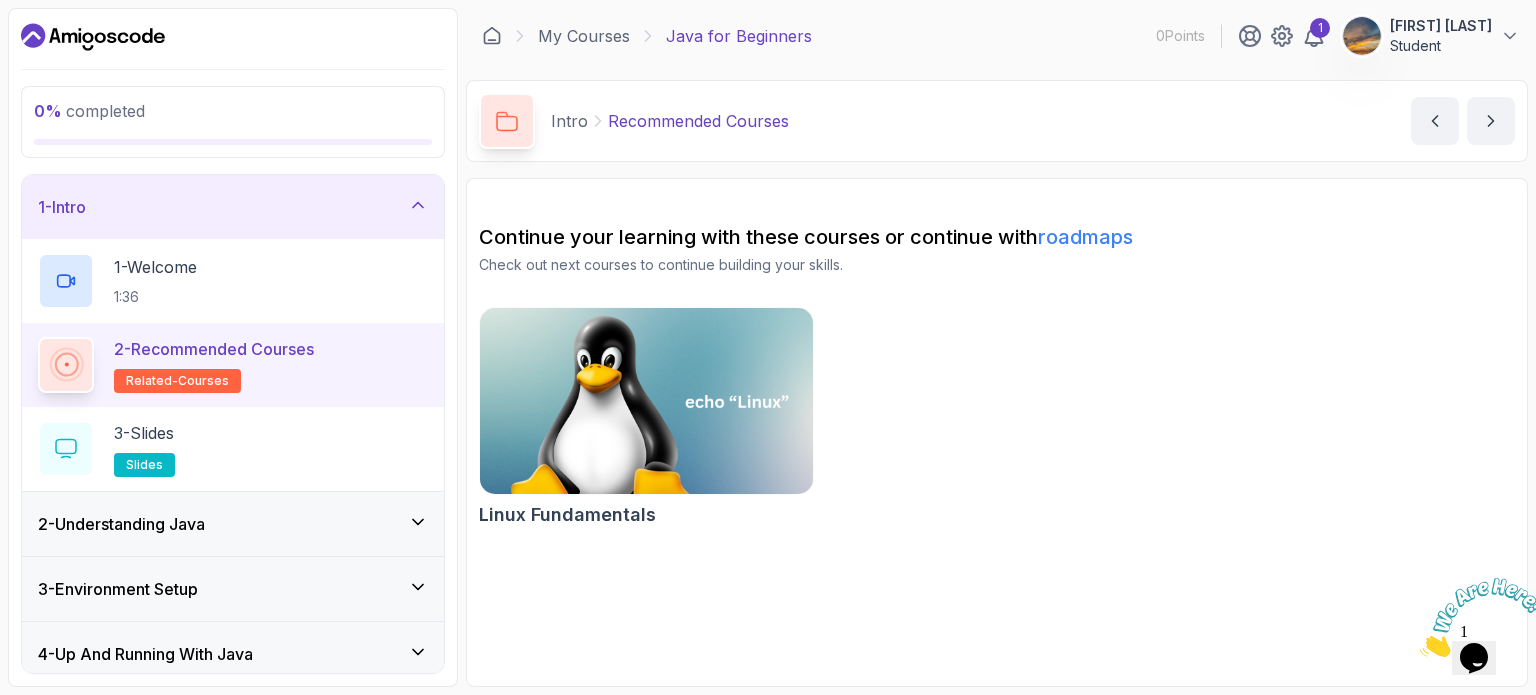 click on "2  -  Understanding Java" at bounding box center [233, 524] 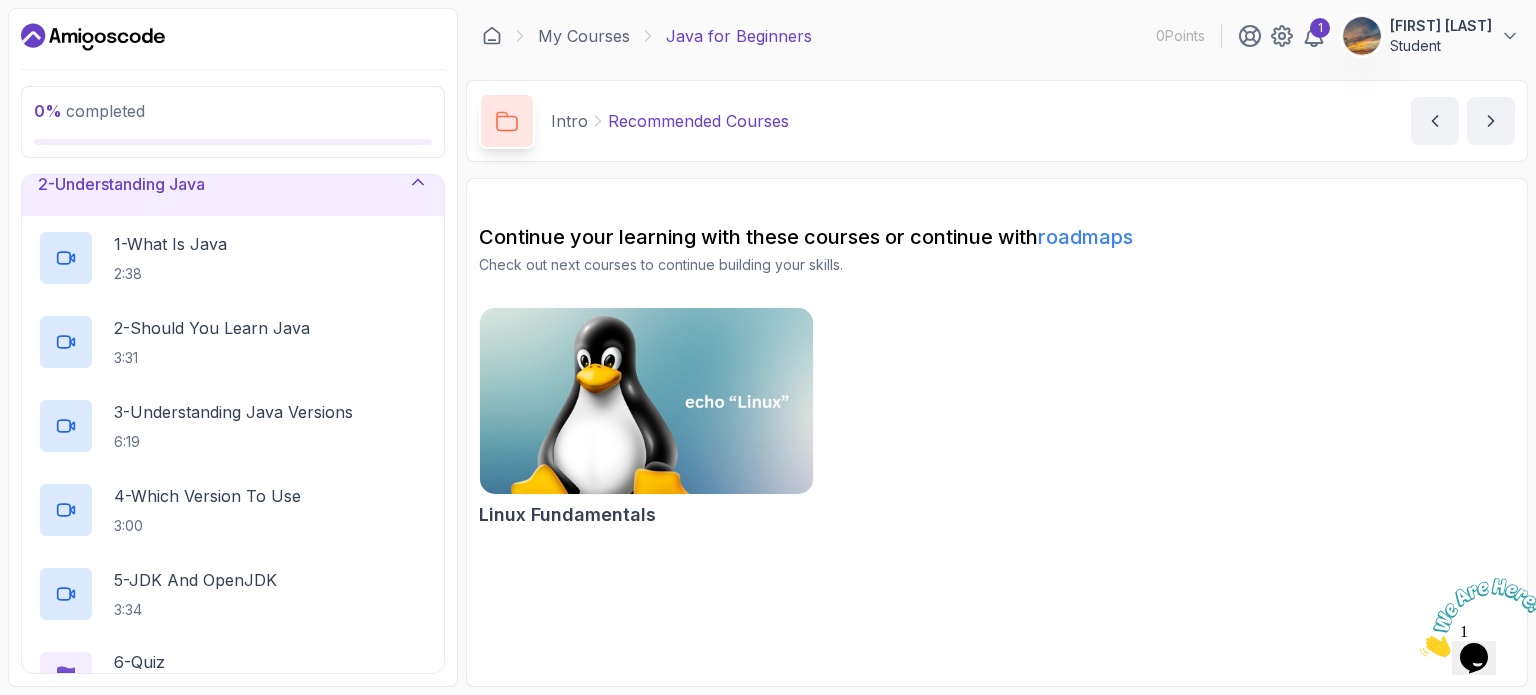 scroll, scrollTop: 90, scrollLeft: 0, axis: vertical 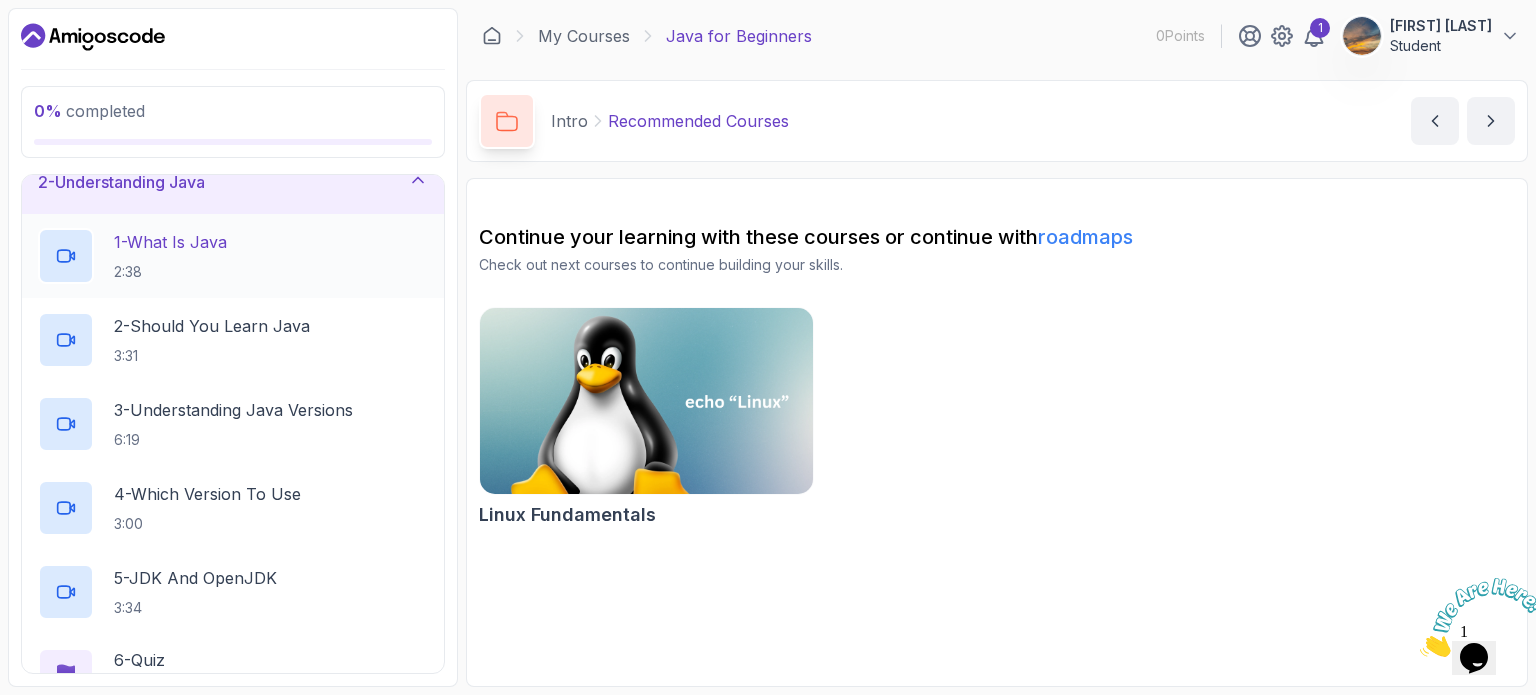 click on "1  -  What Is Java 2:38" at bounding box center [170, 256] 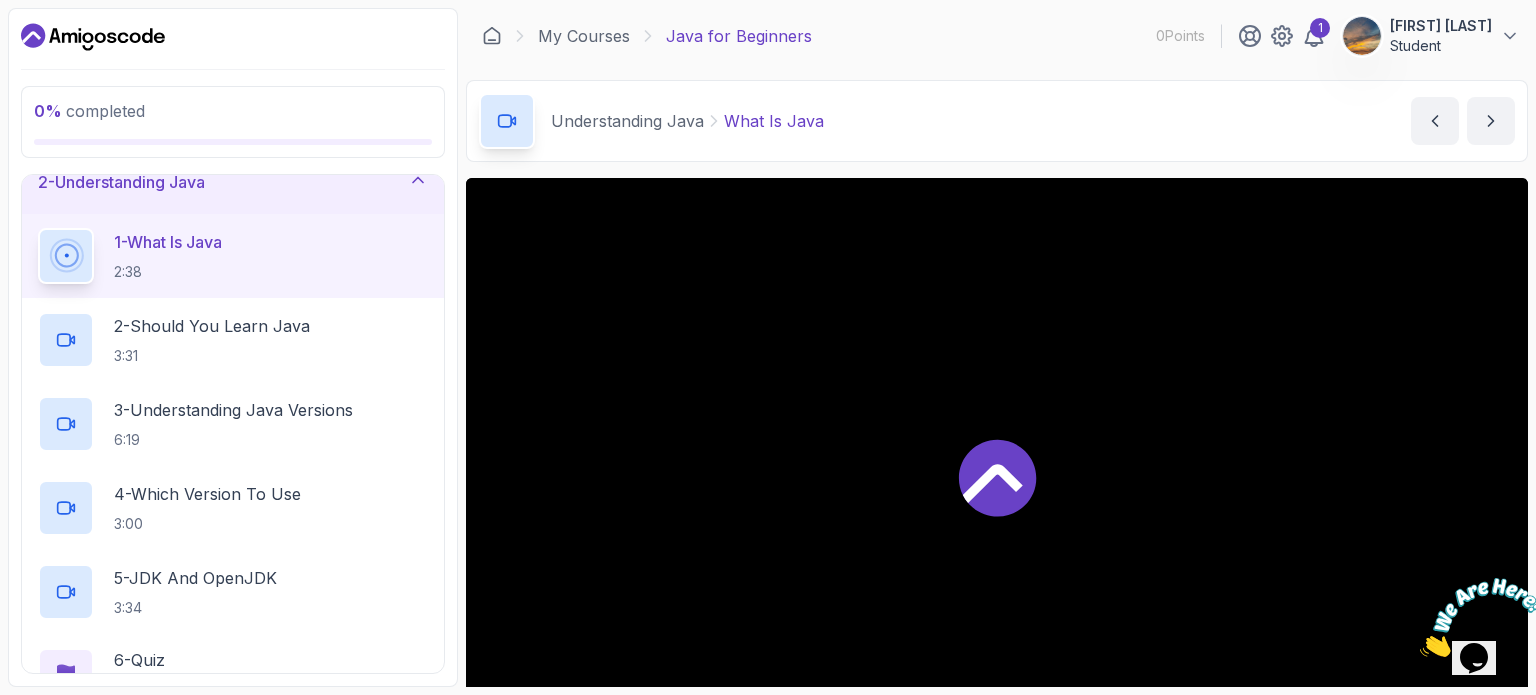 scroll, scrollTop: 106, scrollLeft: 0, axis: vertical 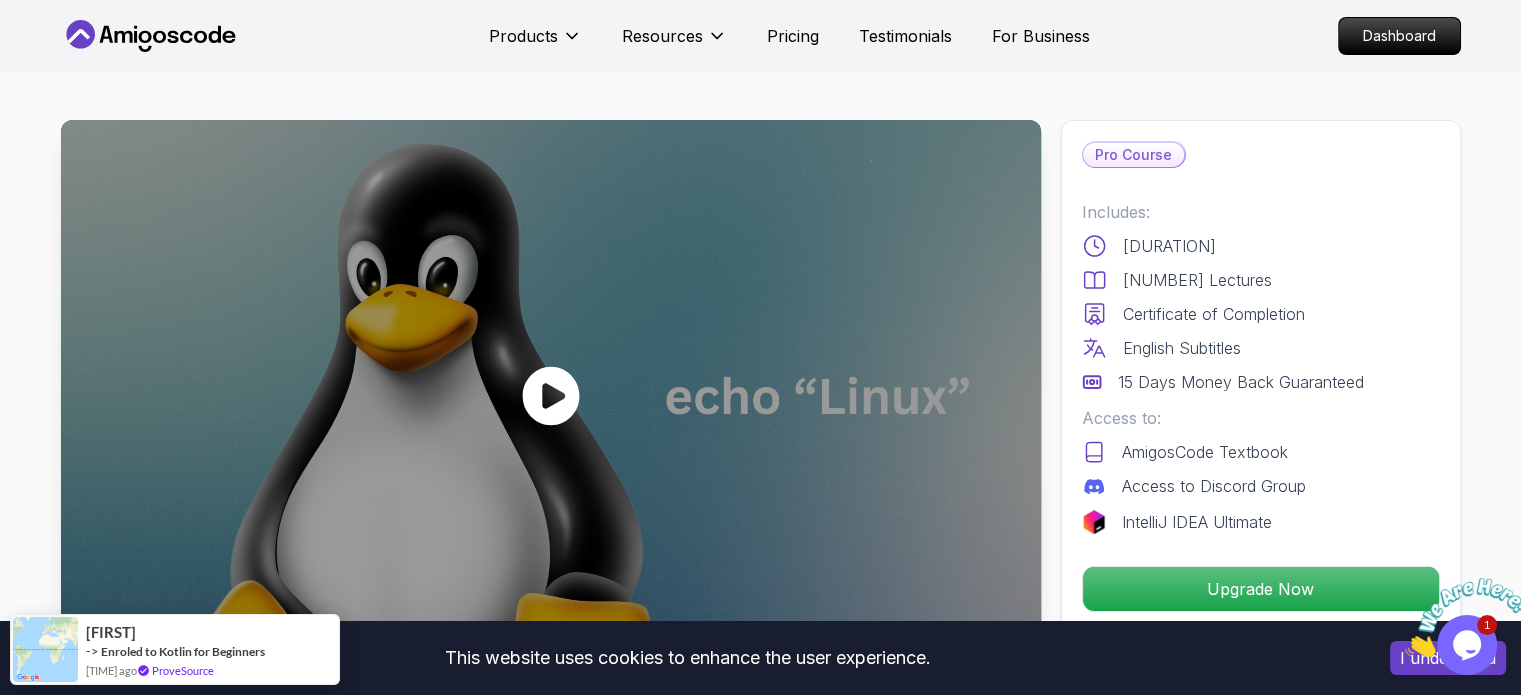 click 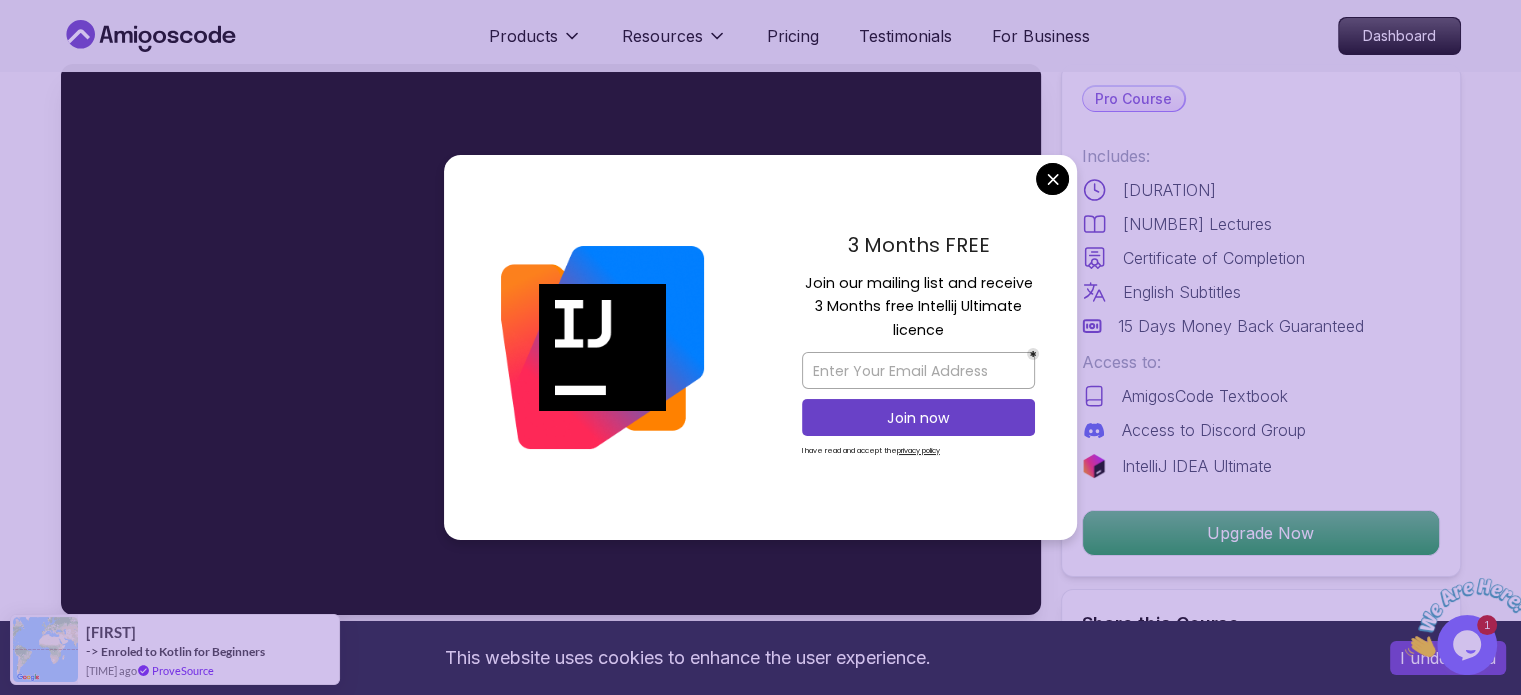 scroll, scrollTop: 0, scrollLeft: 0, axis: both 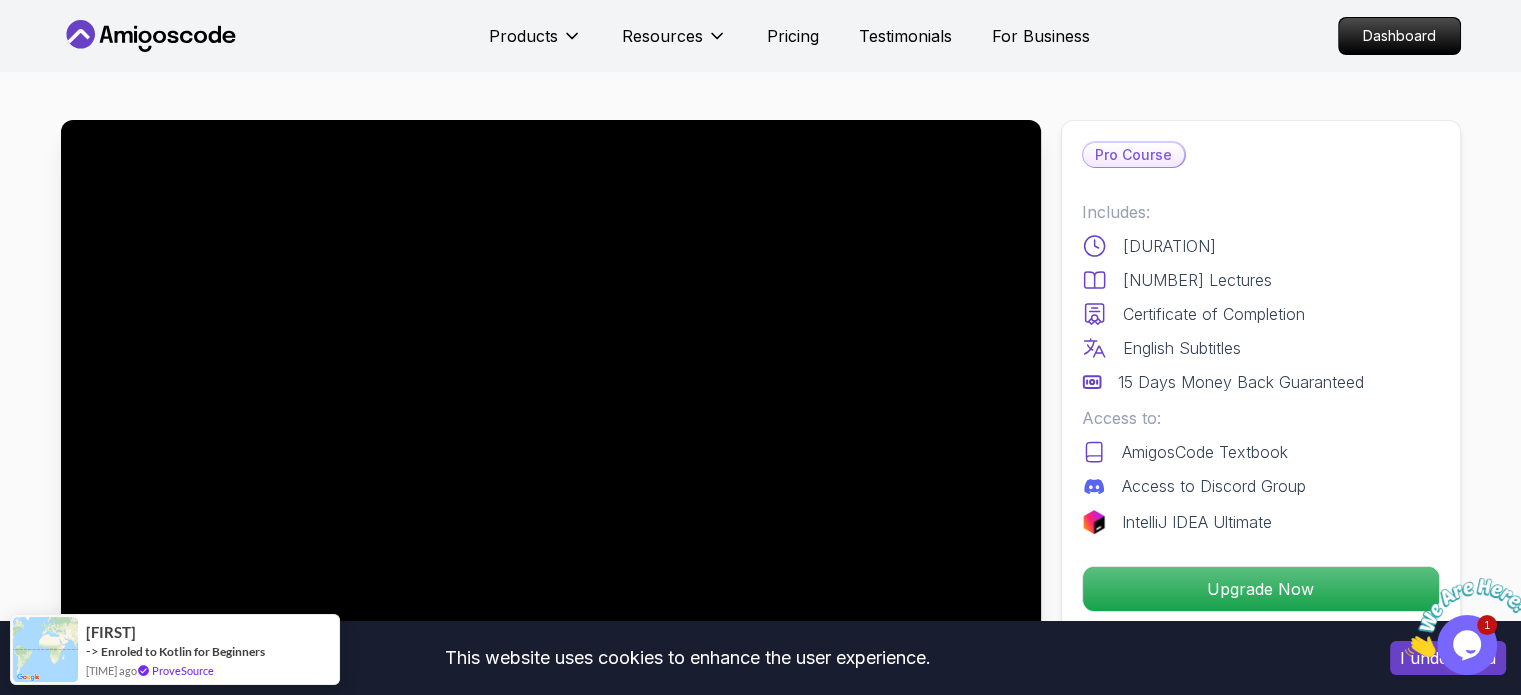 click on "This website uses cookies to enhance the user experience. I understand Products Resources Pricing Testimonials For Business Dashboard Products Resources Pricing Testimonials For Business Dashboard Linux Fundamentals Learn the fundamentals of Linux and how to use the command line Mama Samba Braima Djalo  /   Instructor Pro Course Includes: 6.00 Hours 112 Lectures Certificate of Completion English Subtitles 15 Days Money Back Guaranteed Access to: AmigosCode Textbook Access to Discord Group IntelliJ IDEA Ultimate Upgrade Now Share this Course or Copy link Got a Team of 5 or More? With one subscription, give your entire team access to all courses and features. Check our Business Plan Mama Samba Braima Djalo  /   Instructor What you will learn linux ubuntu terminal bash Getting Started with Linux - An introduction to the Linux operating system and its history. Linux Installation (Mac, Windows, Linux) - Step-by-step guide to installing Linux on different platforms.
Why Should You Take This Course" at bounding box center (760, 4212) 